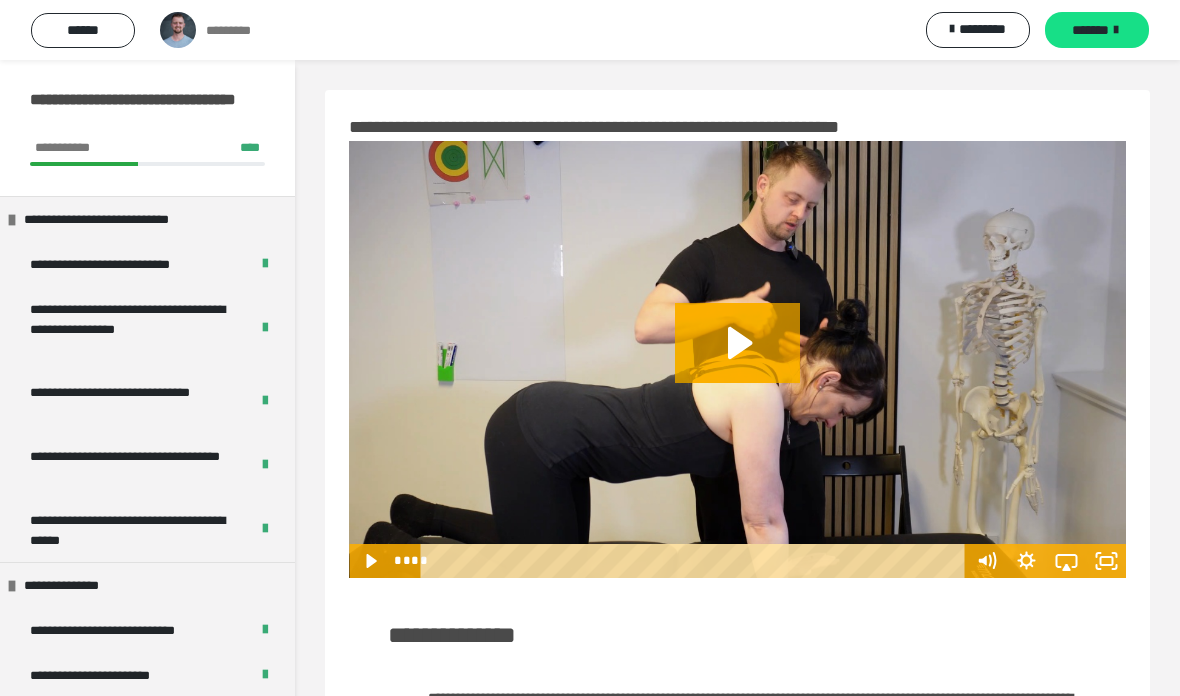 scroll, scrollTop: 0, scrollLeft: 0, axis: both 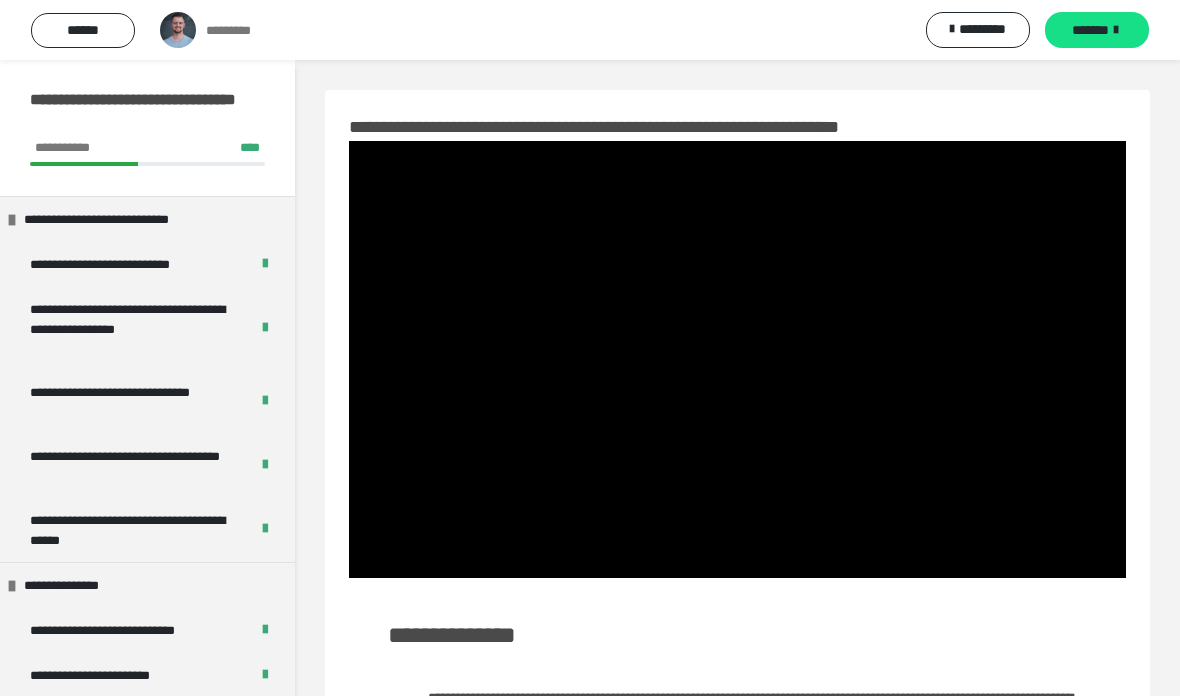 click at bounding box center (737, 359) 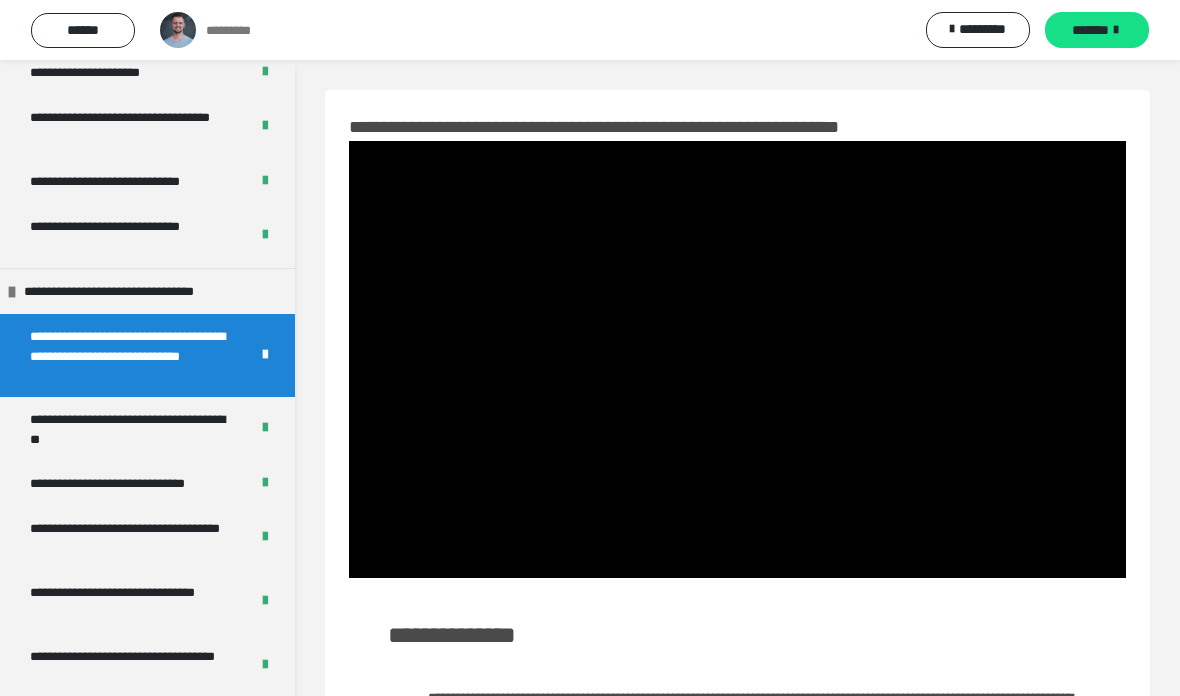 scroll, scrollTop: 1563, scrollLeft: 0, axis: vertical 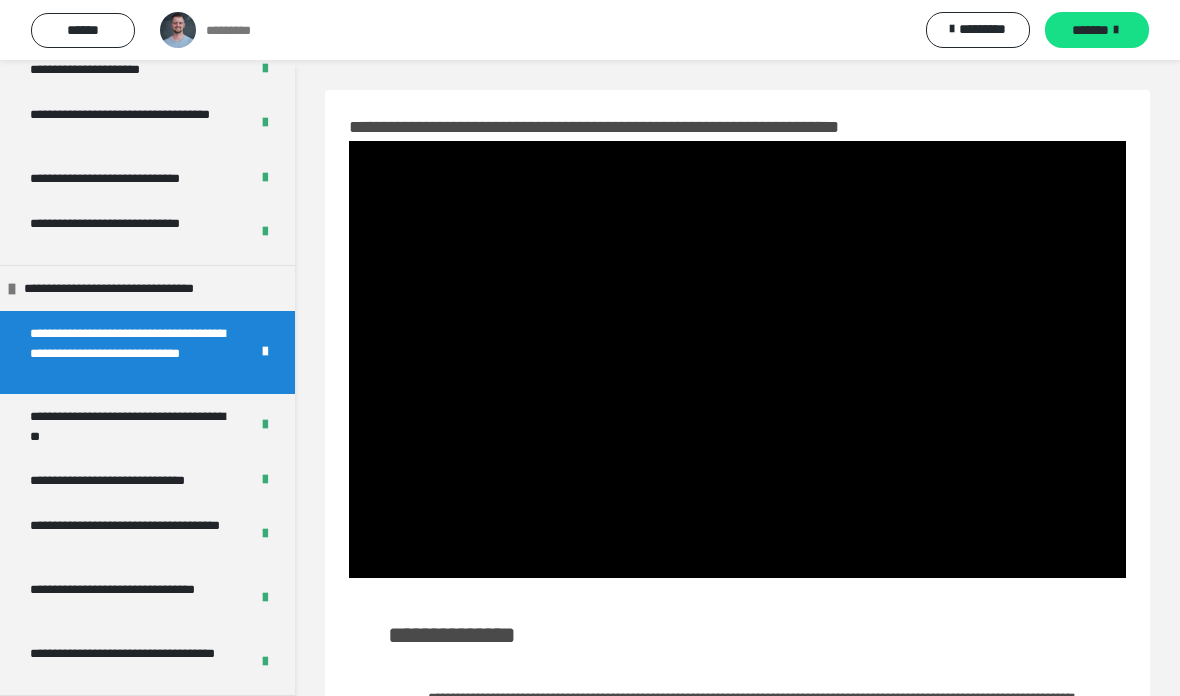 click on "**********" at bounding box center [131, 426] 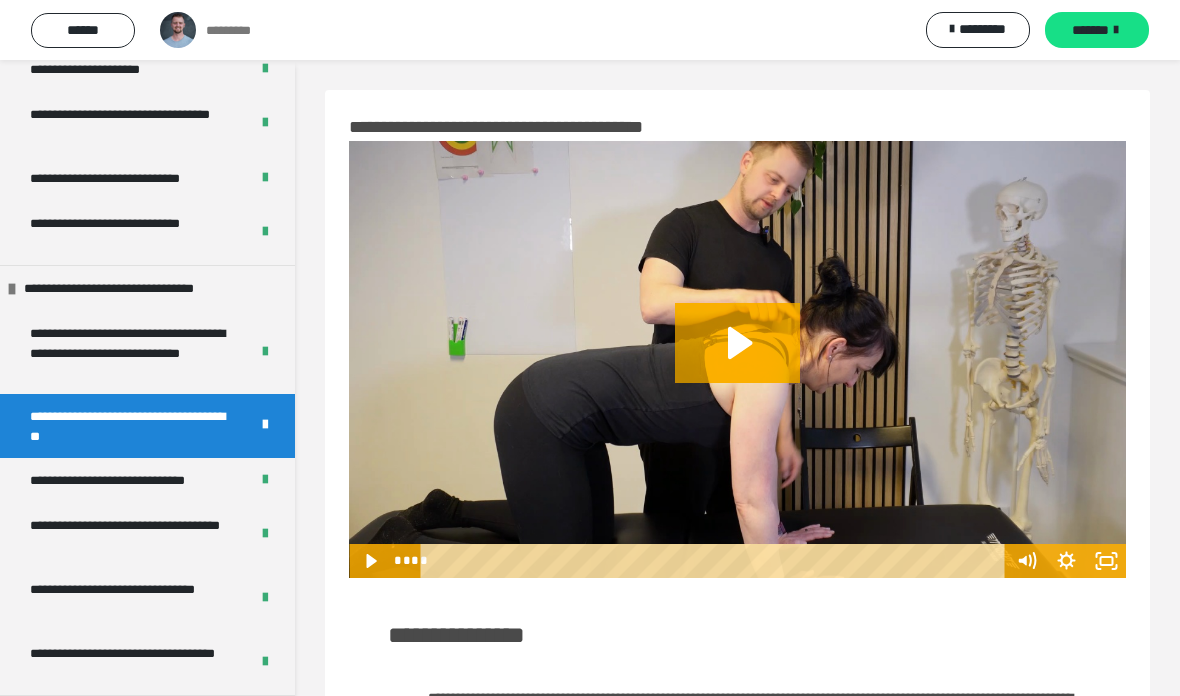 click 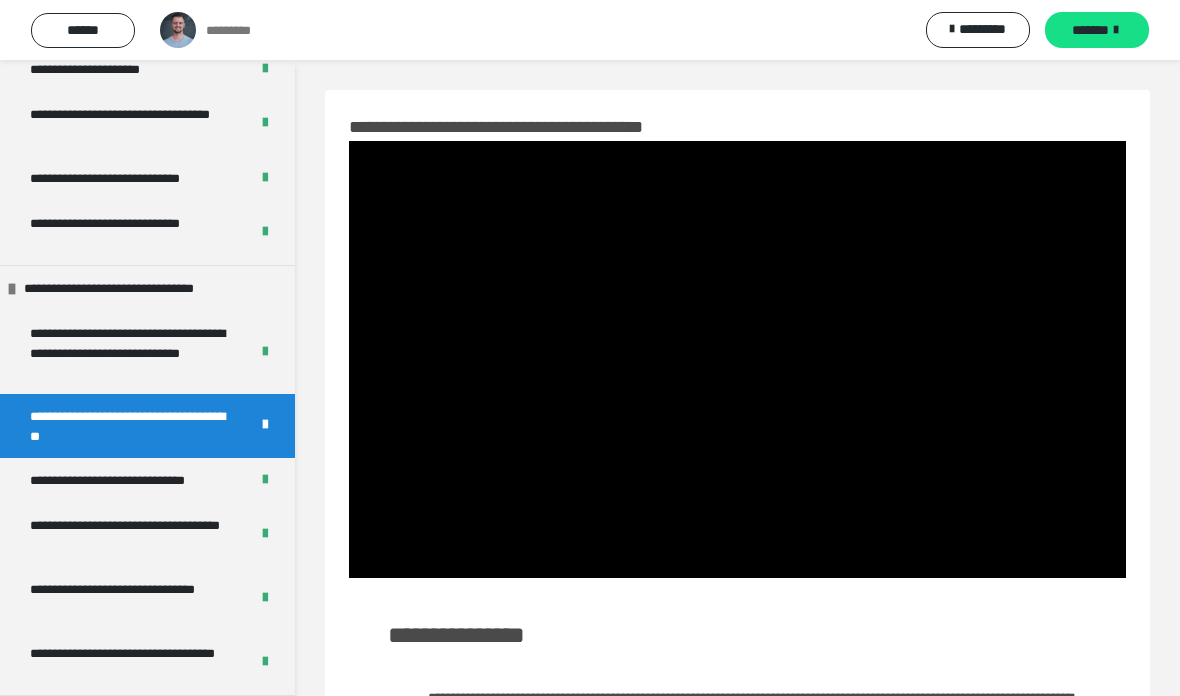 click at bounding box center (737, 359) 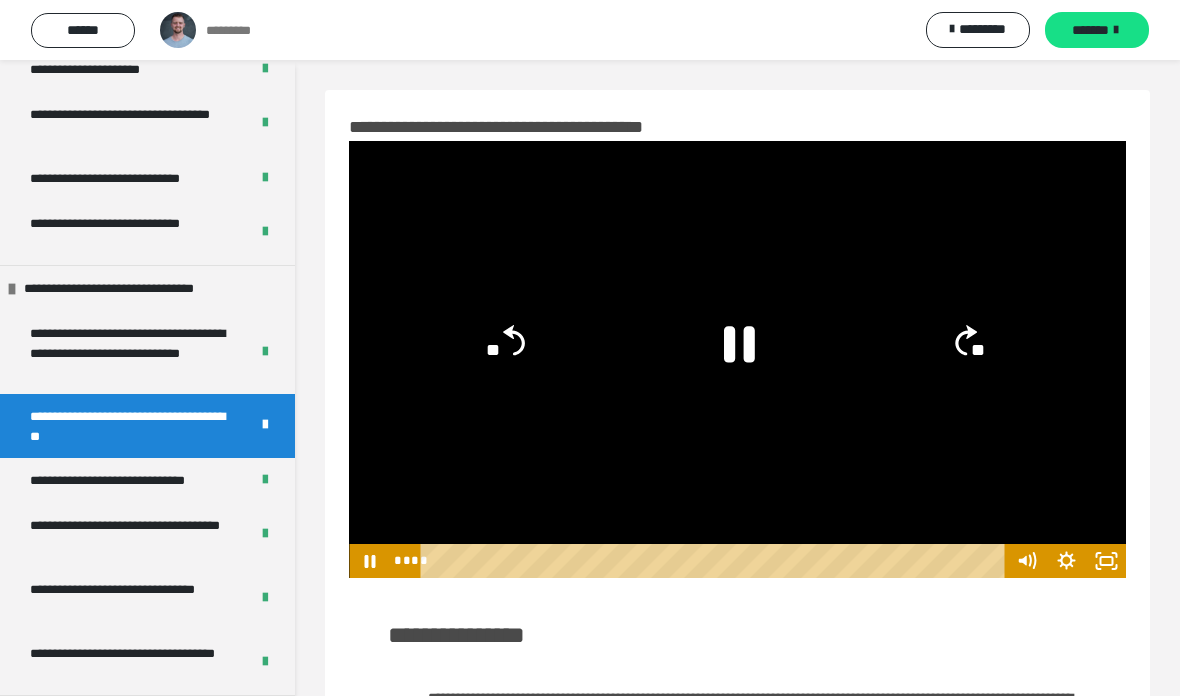 click at bounding box center [737, 359] 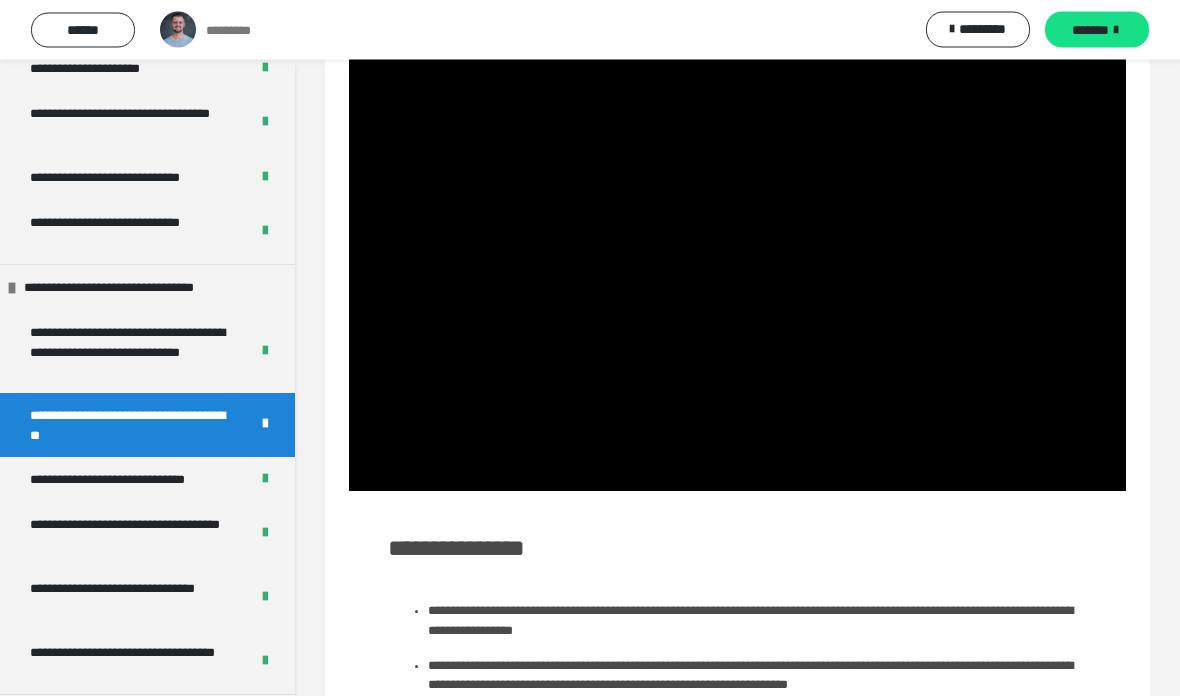 scroll, scrollTop: 88, scrollLeft: 0, axis: vertical 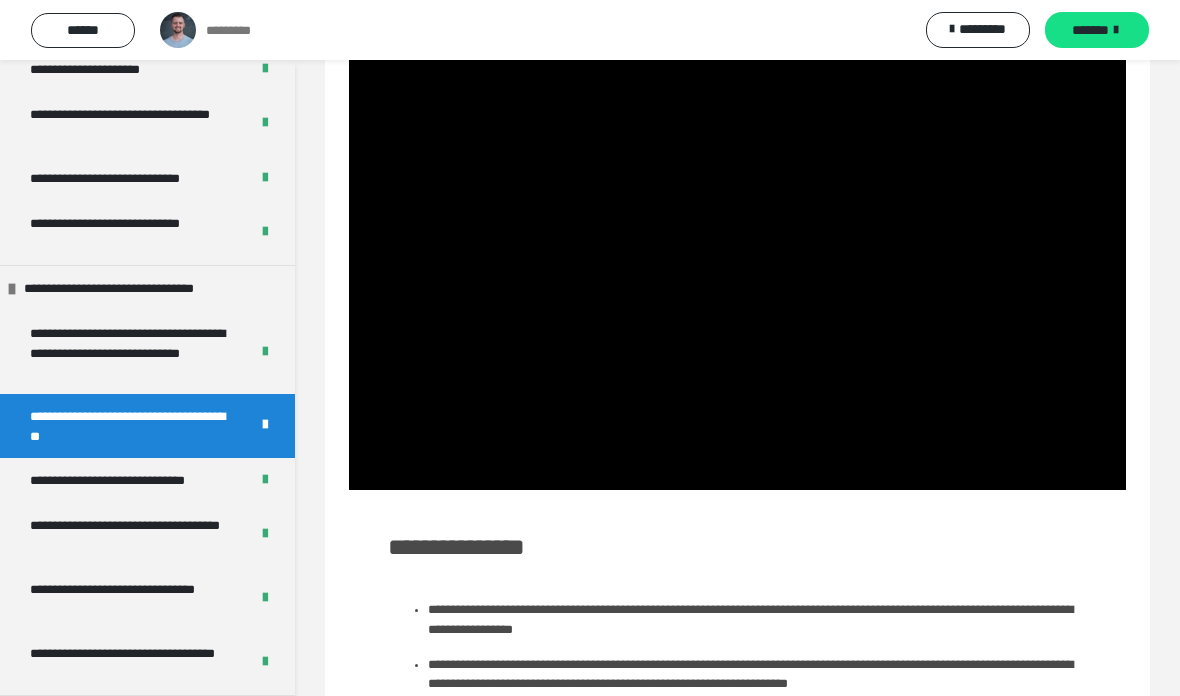 click at bounding box center (737, 271) 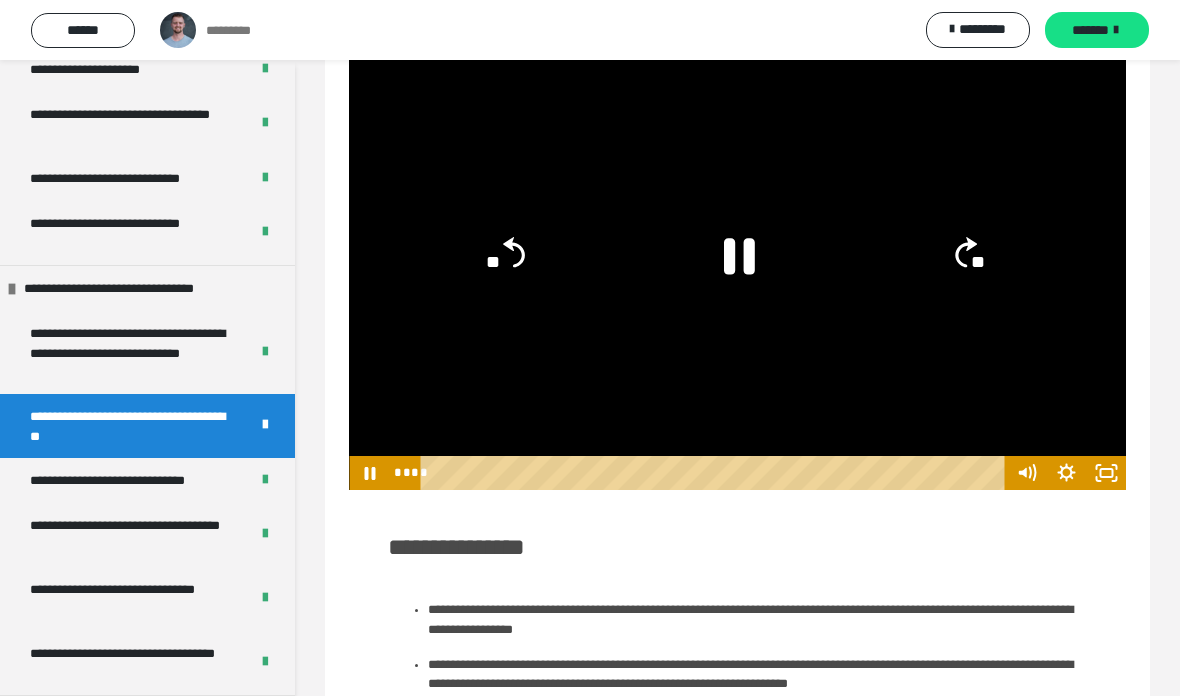 click 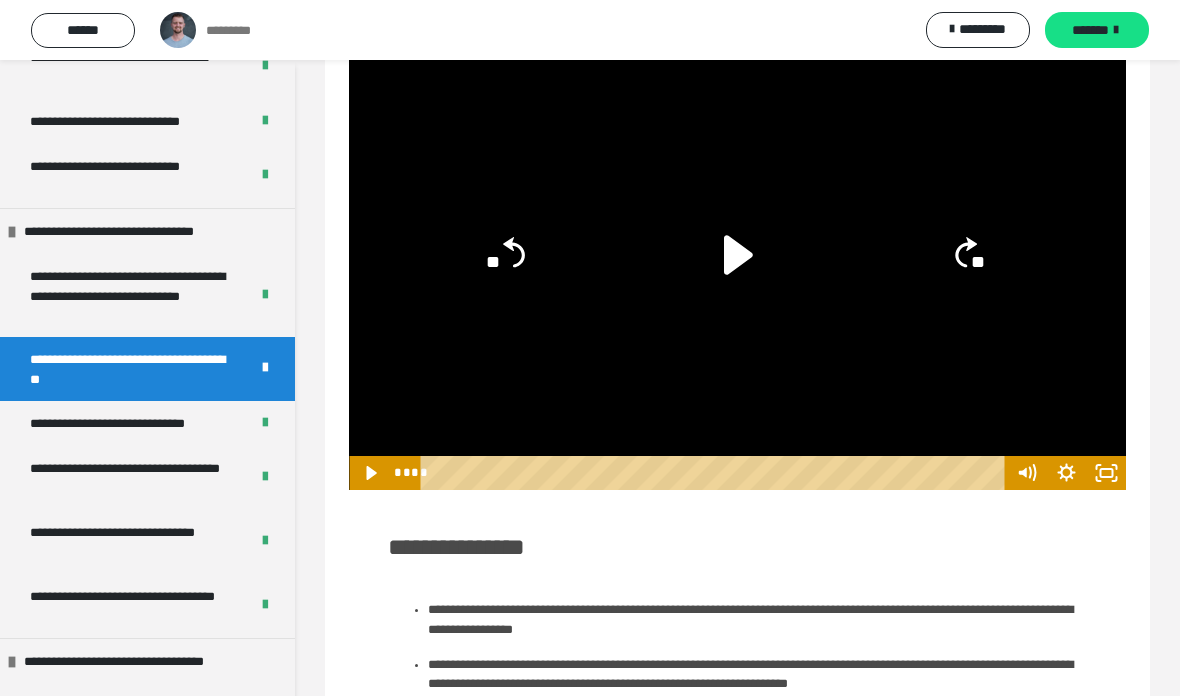 scroll, scrollTop: 1627, scrollLeft: 0, axis: vertical 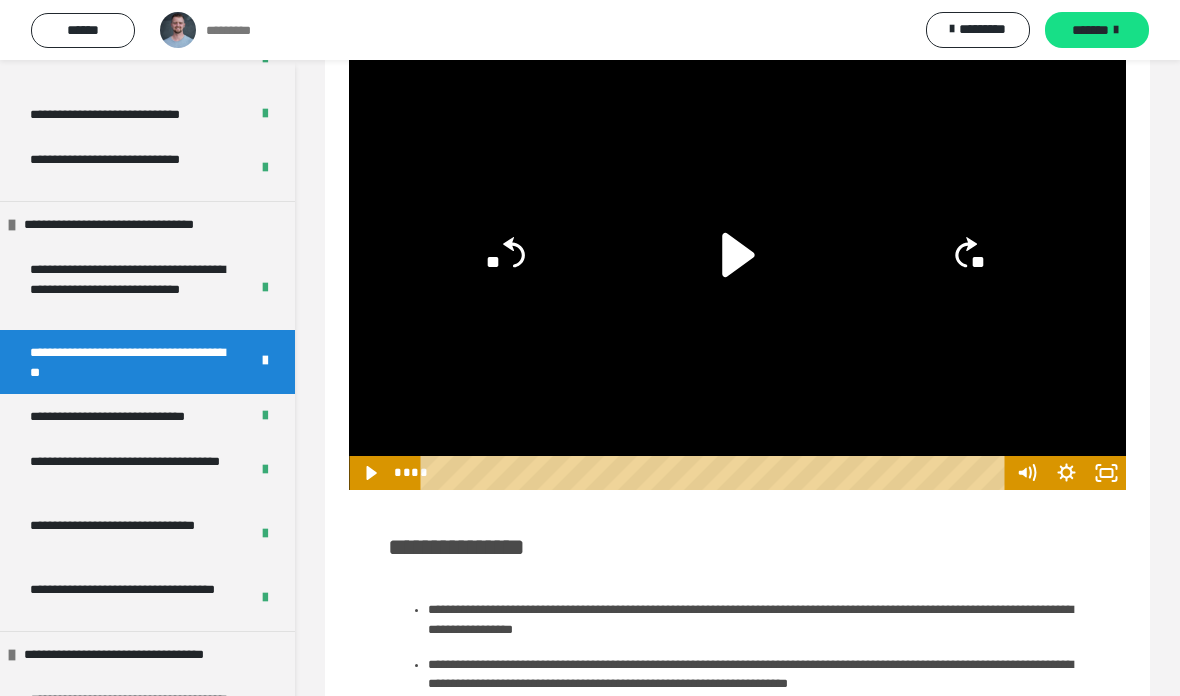 click 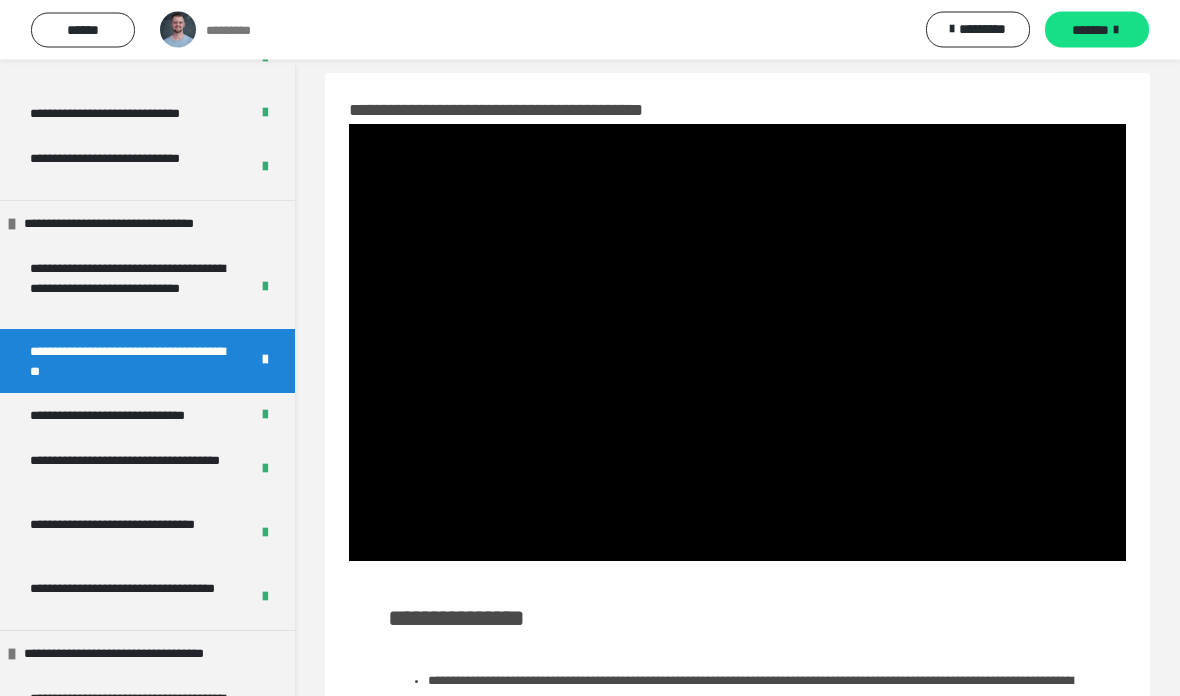 scroll, scrollTop: 15, scrollLeft: 0, axis: vertical 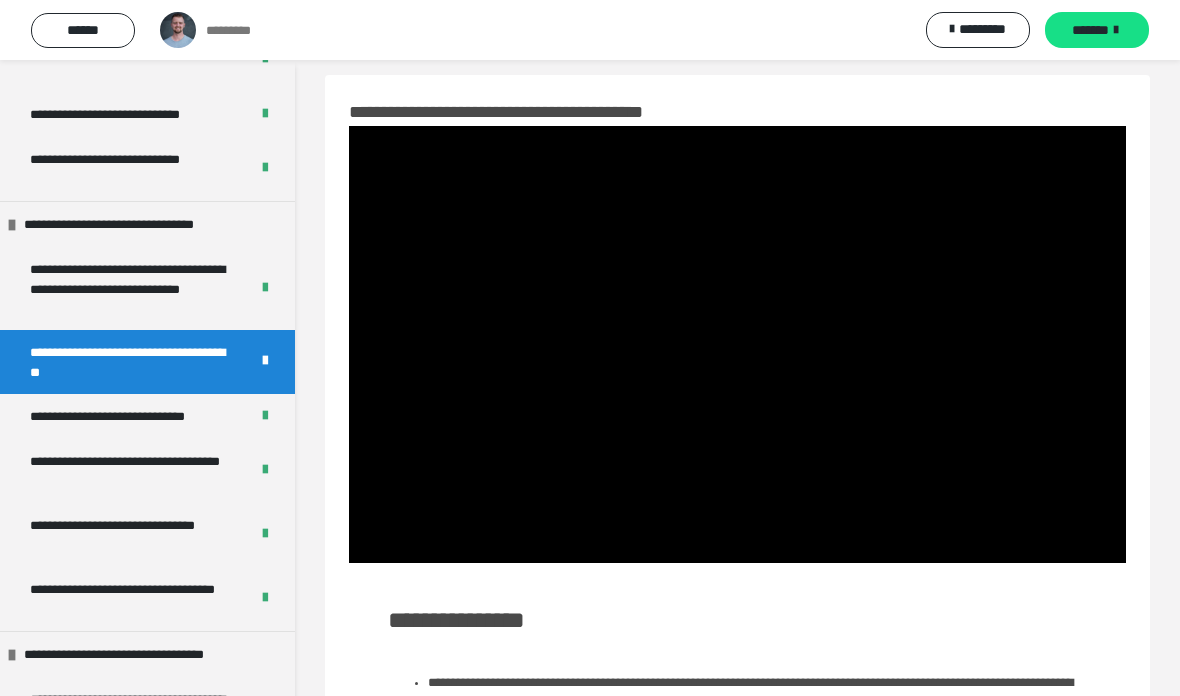 click at bounding box center (737, 344) 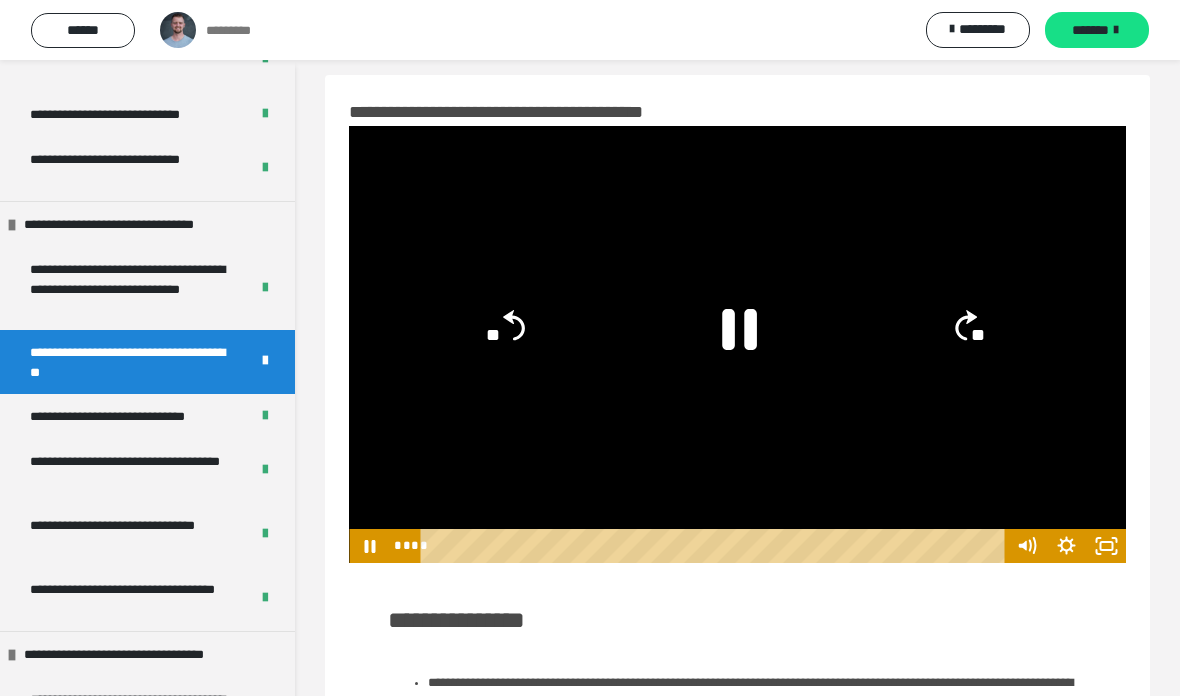 click 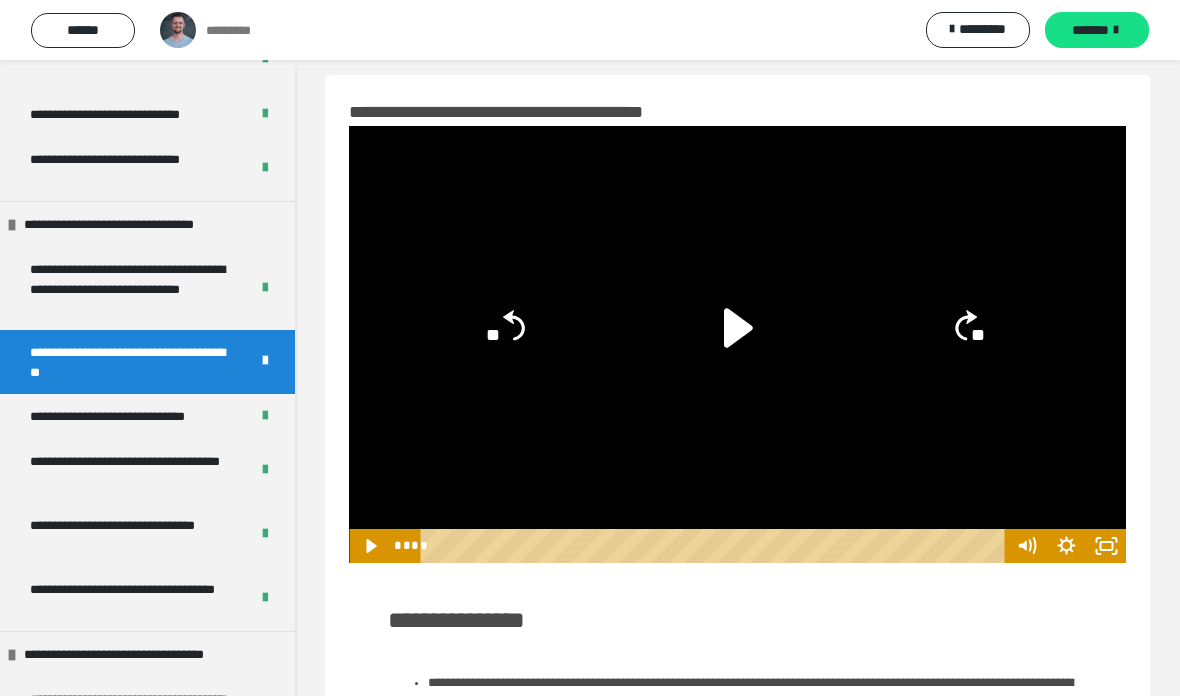 click 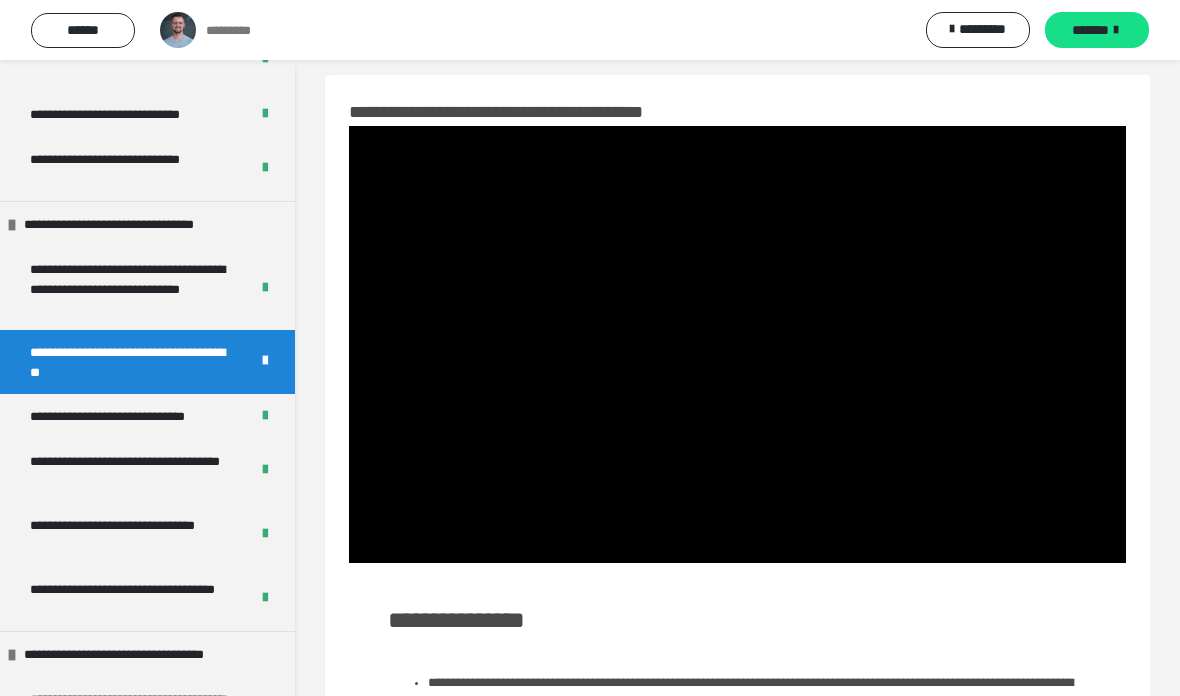 click at bounding box center [737, 344] 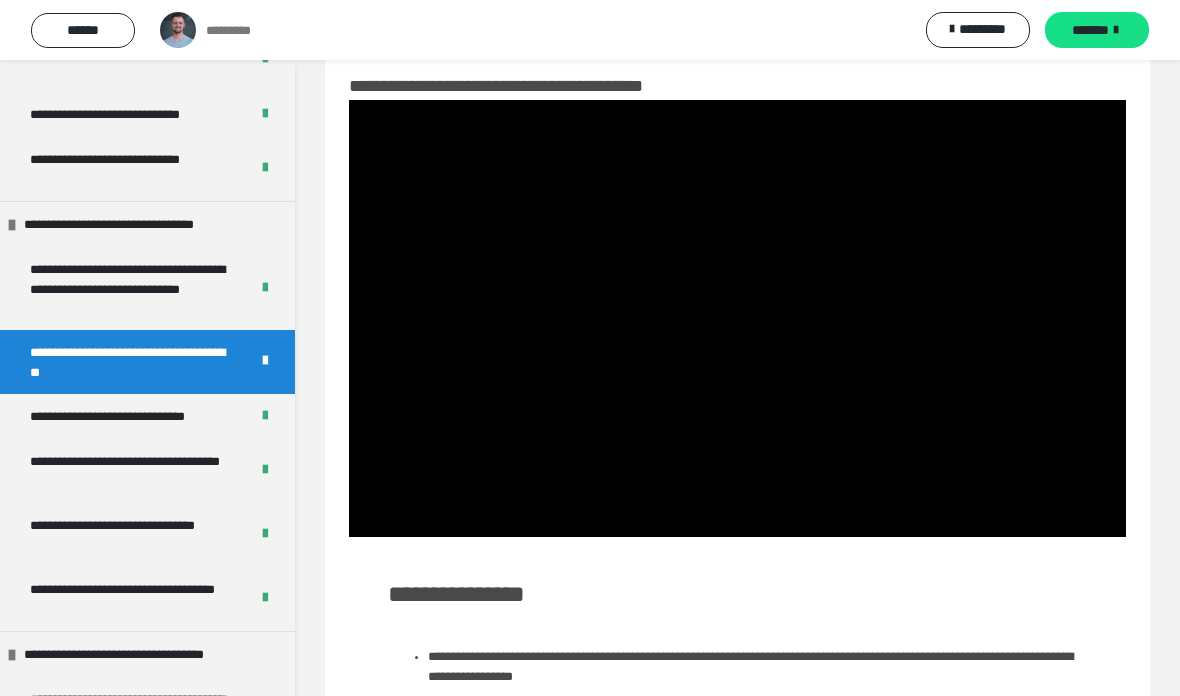click at bounding box center [737, 318] 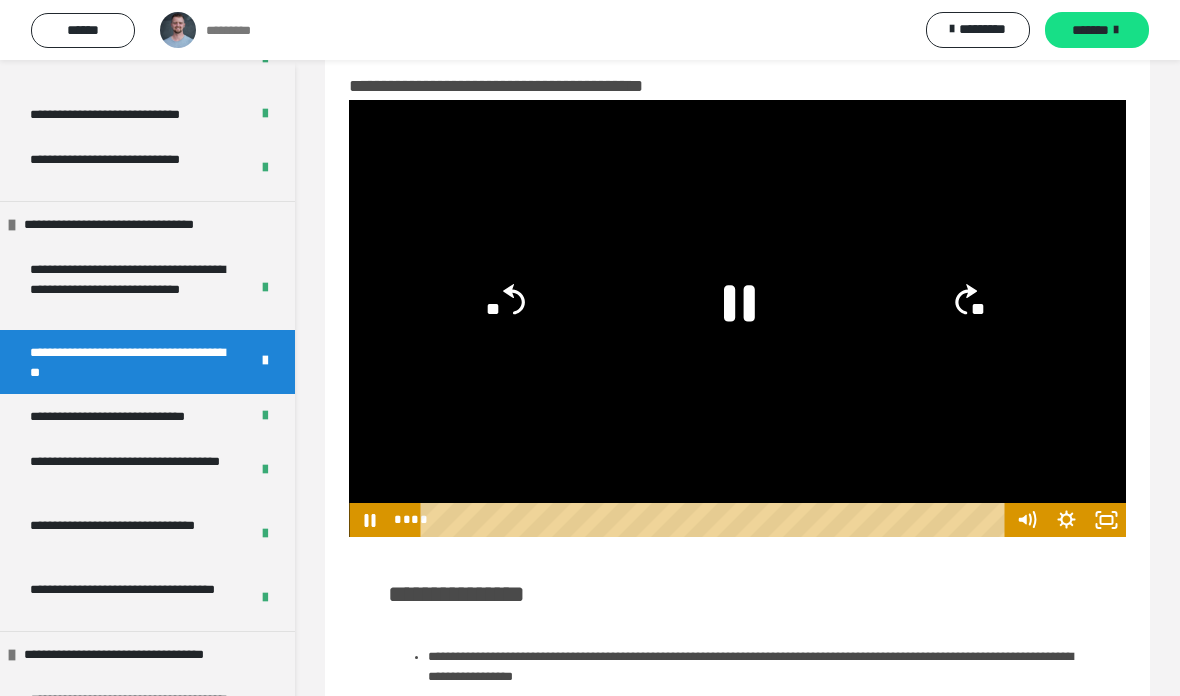 scroll, scrollTop: 13, scrollLeft: 0, axis: vertical 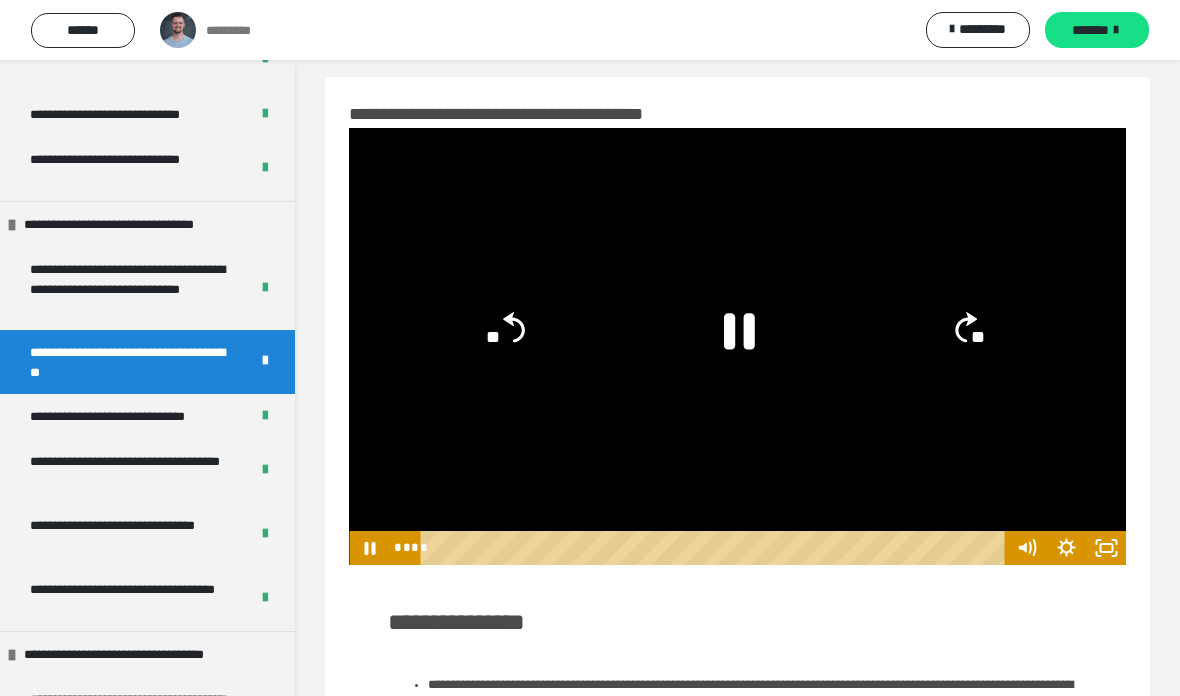 click at bounding box center [737, 346] 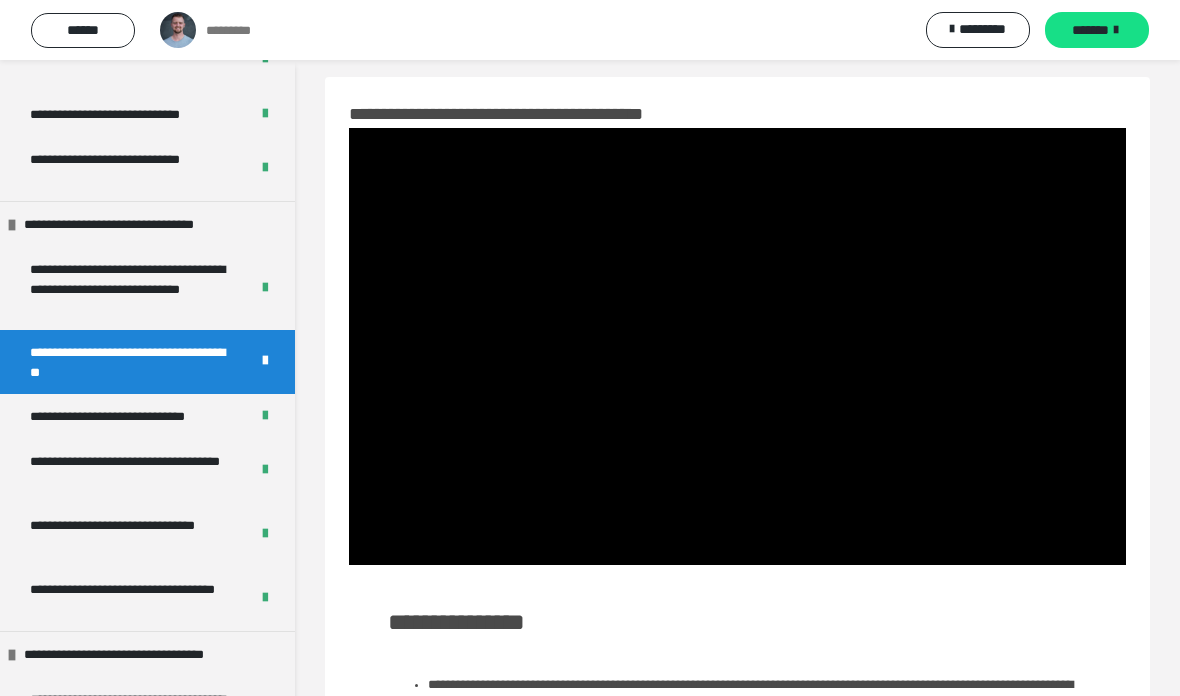 click at bounding box center (737, 346) 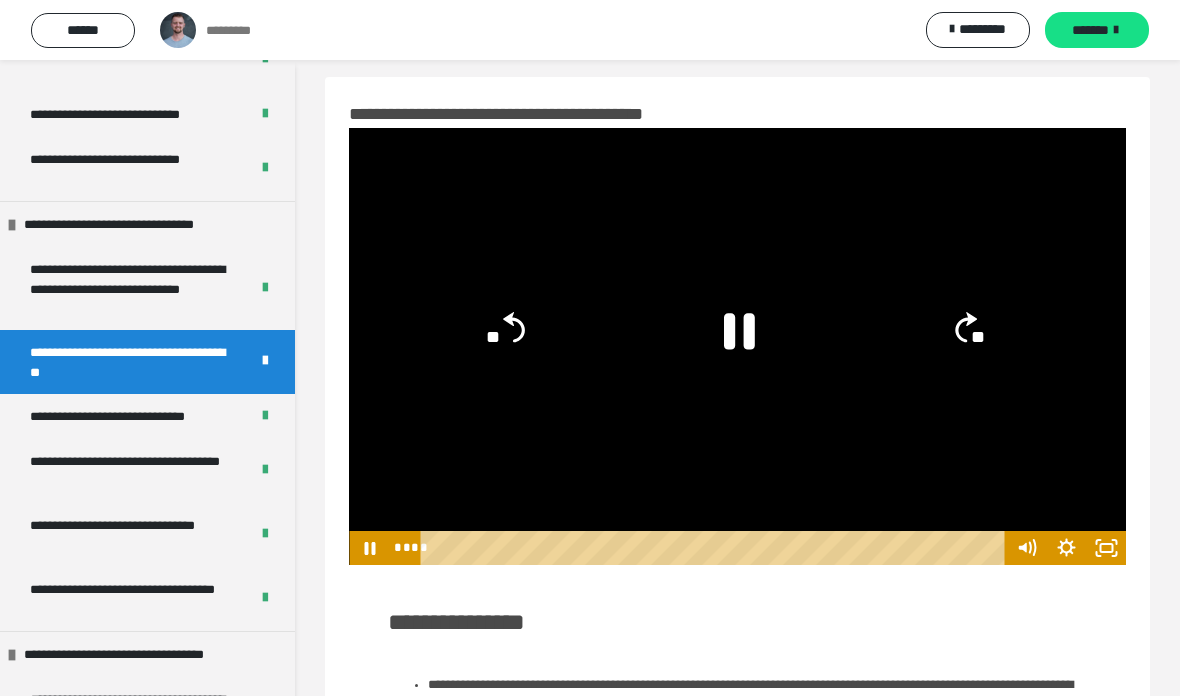 click at bounding box center [737, 346] 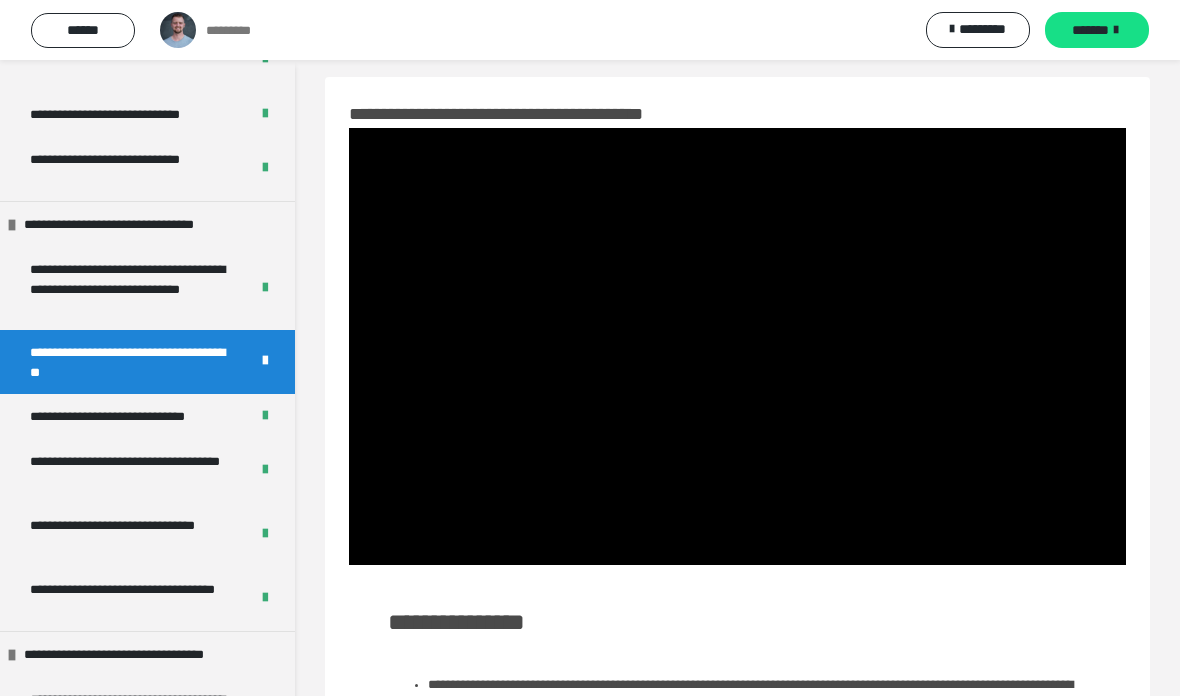 click at bounding box center (737, 346) 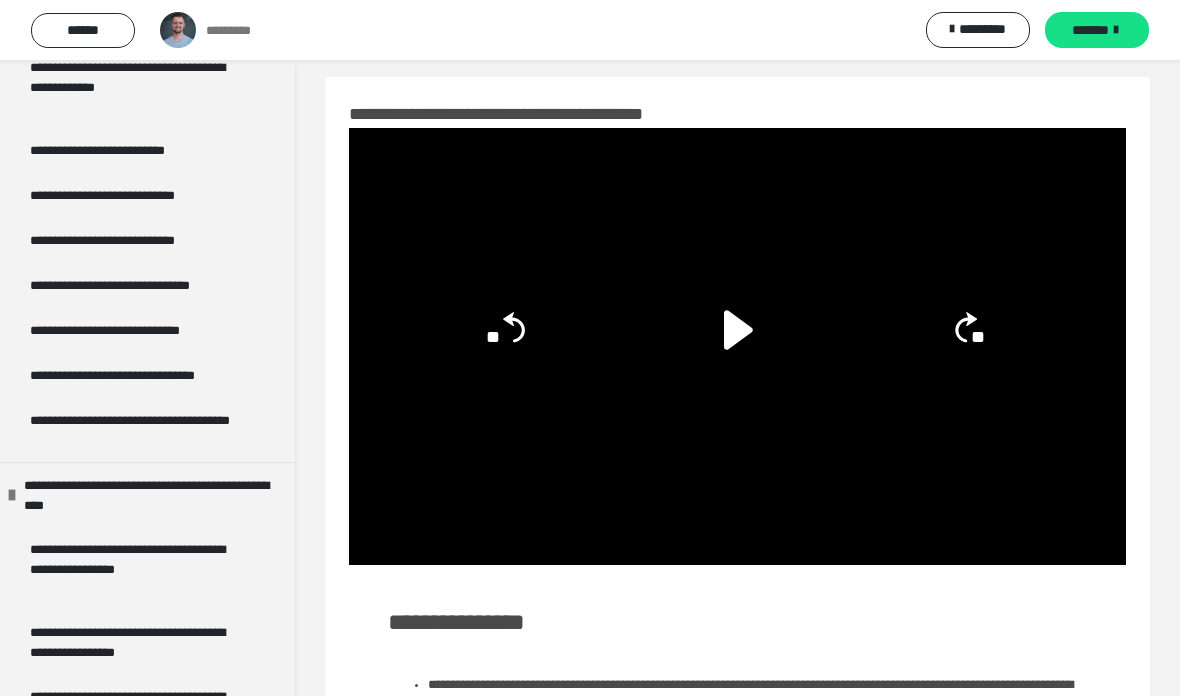 scroll, scrollTop: 2256, scrollLeft: 0, axis: vertical 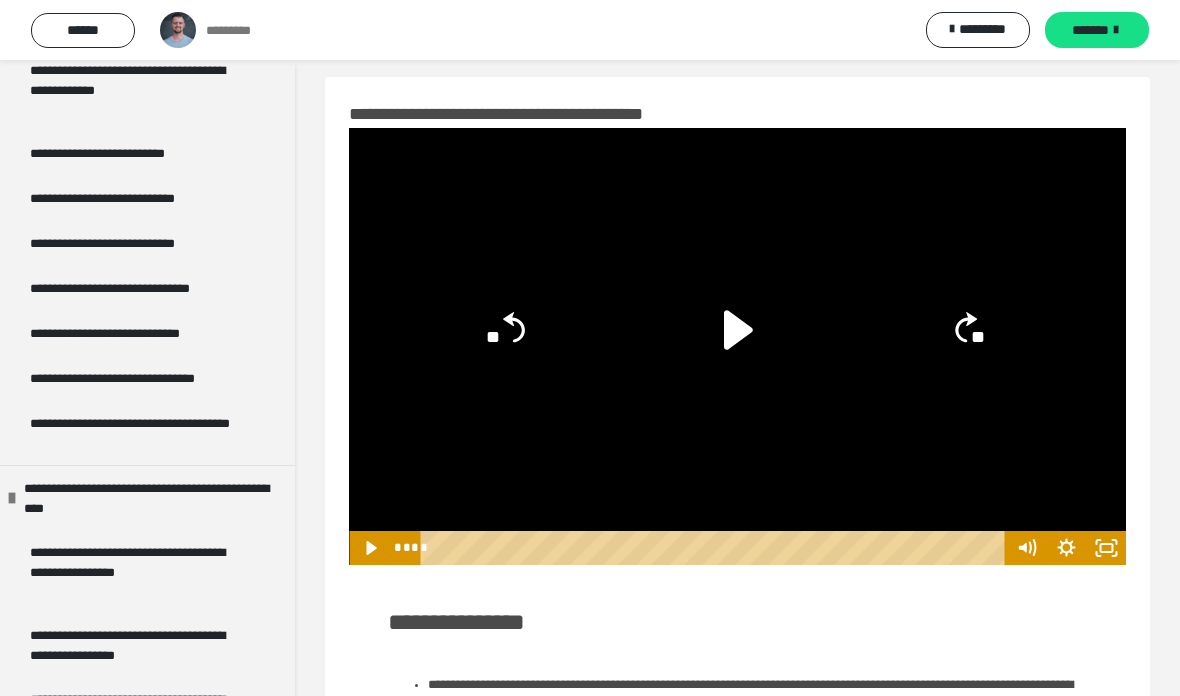 click on "**********" at bounding box center [139, 433] 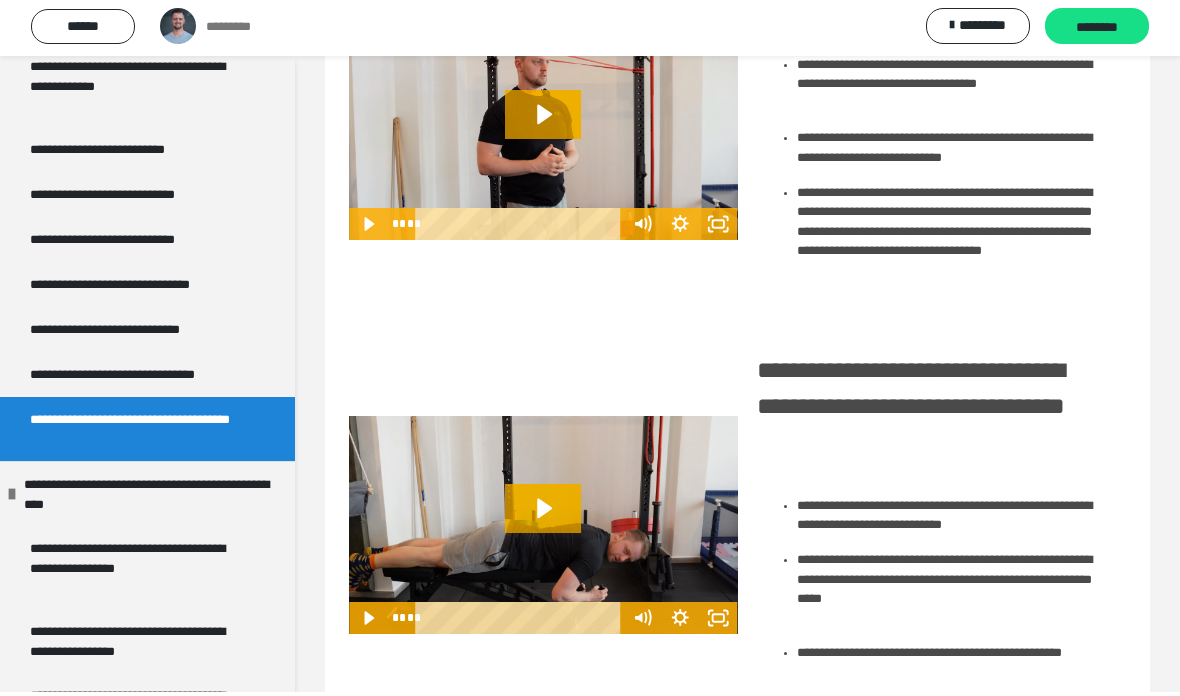 scroll, scrollTop: 207, scrollLeft: 0, axis: vertical 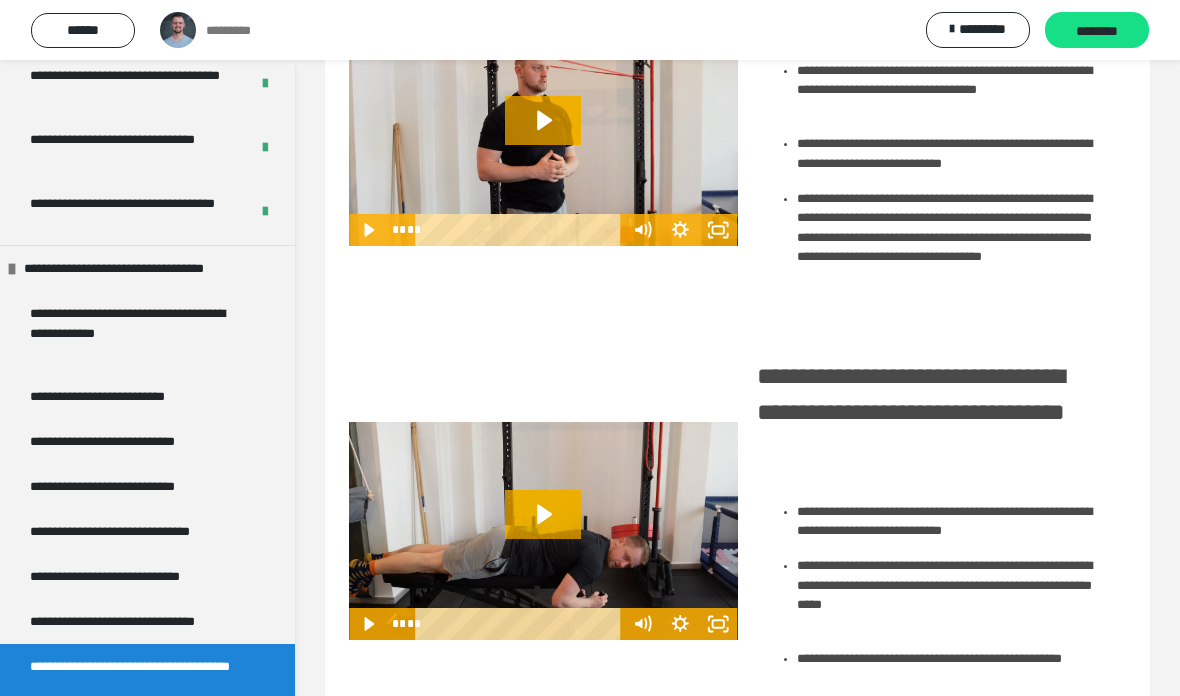 click on "**********" at bounding box center (120, 396) 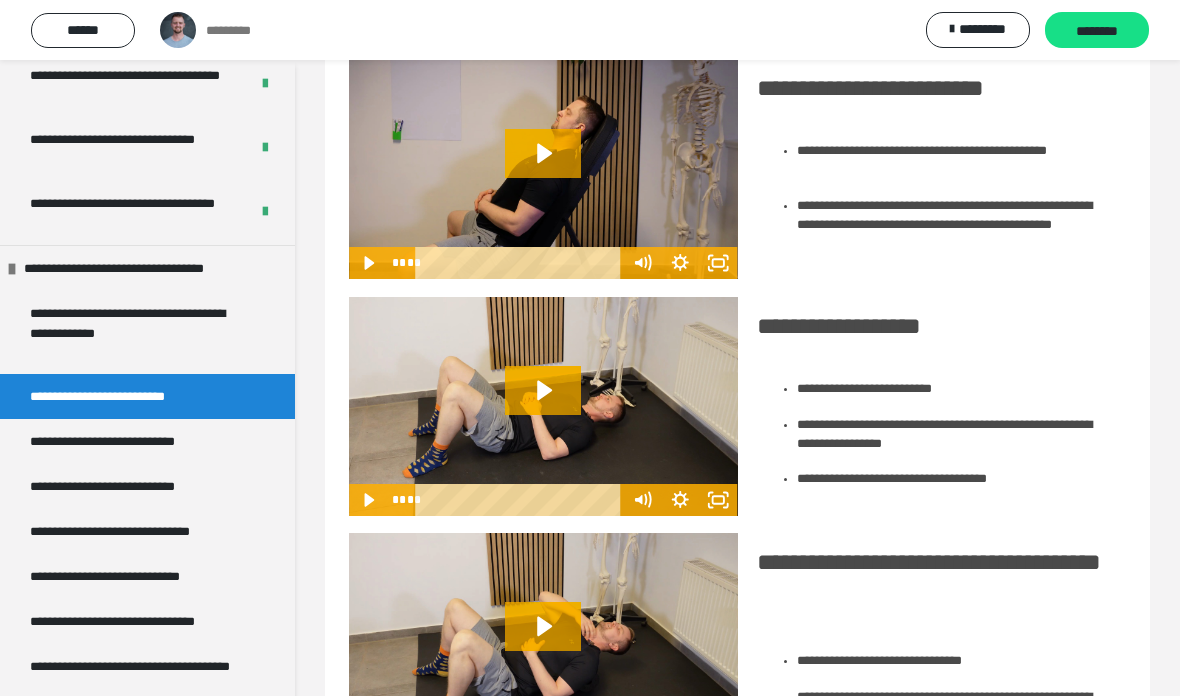 scroll, scrollTop: 2029, scrollLeft: 0, axis: vertical 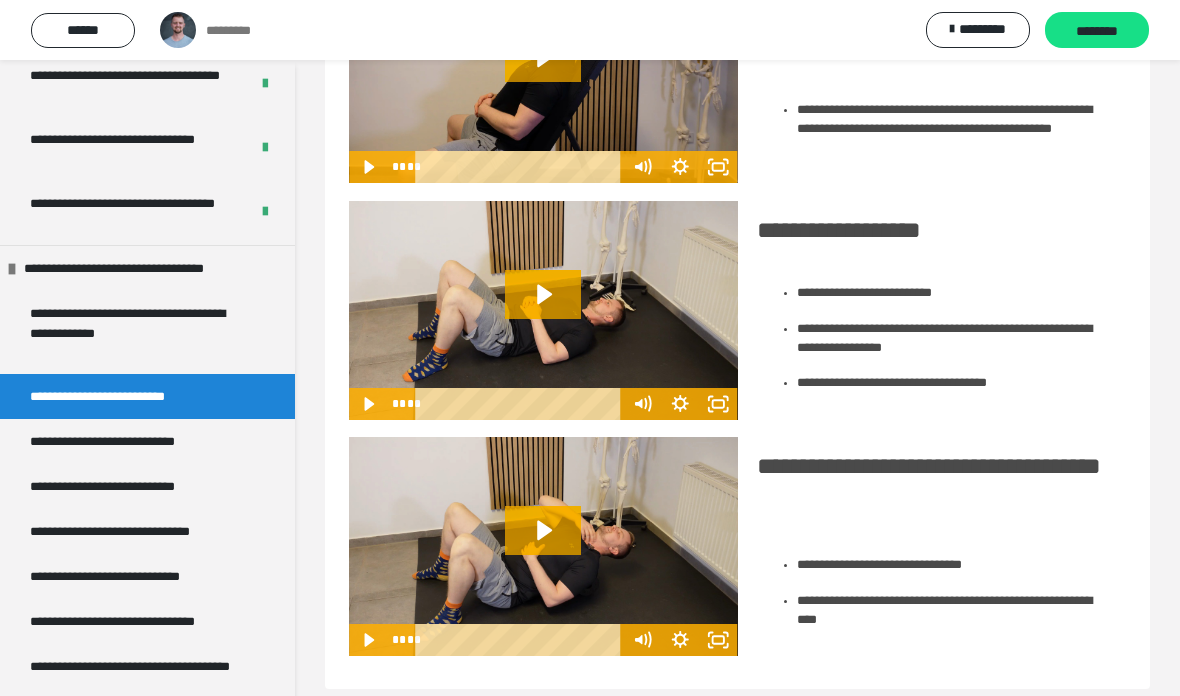 click on "**********" at bounding box center (128, 441) 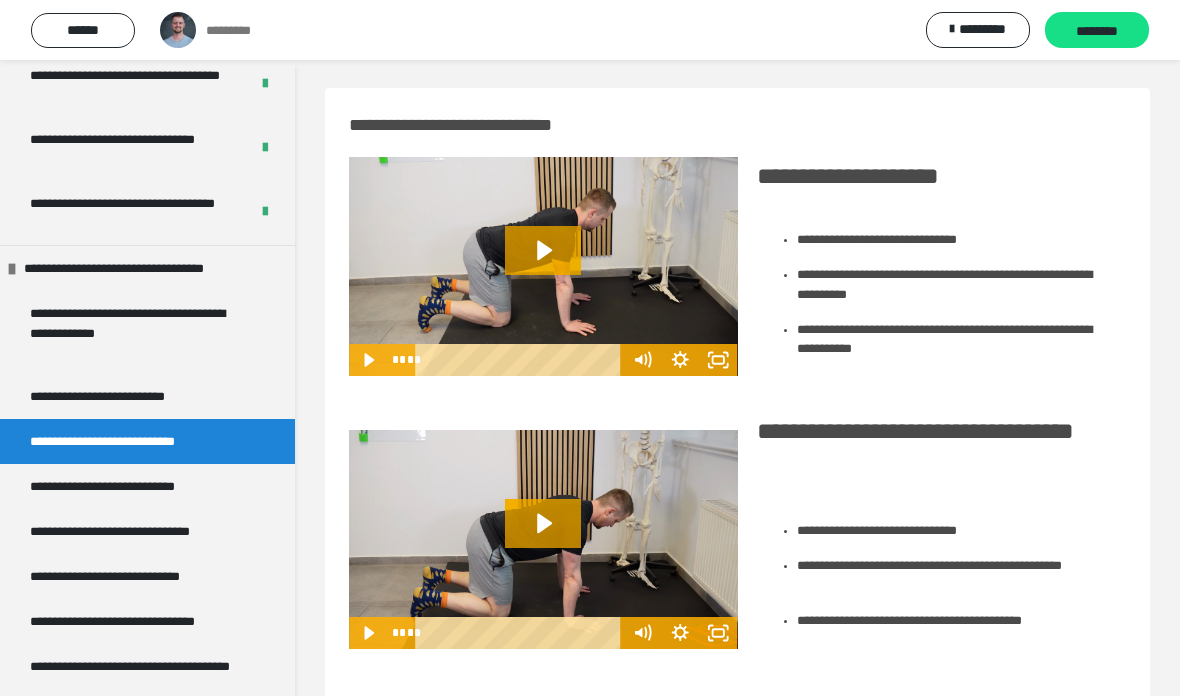 scroll, scrollTop: 0, scrollLeft: 0, axis: both 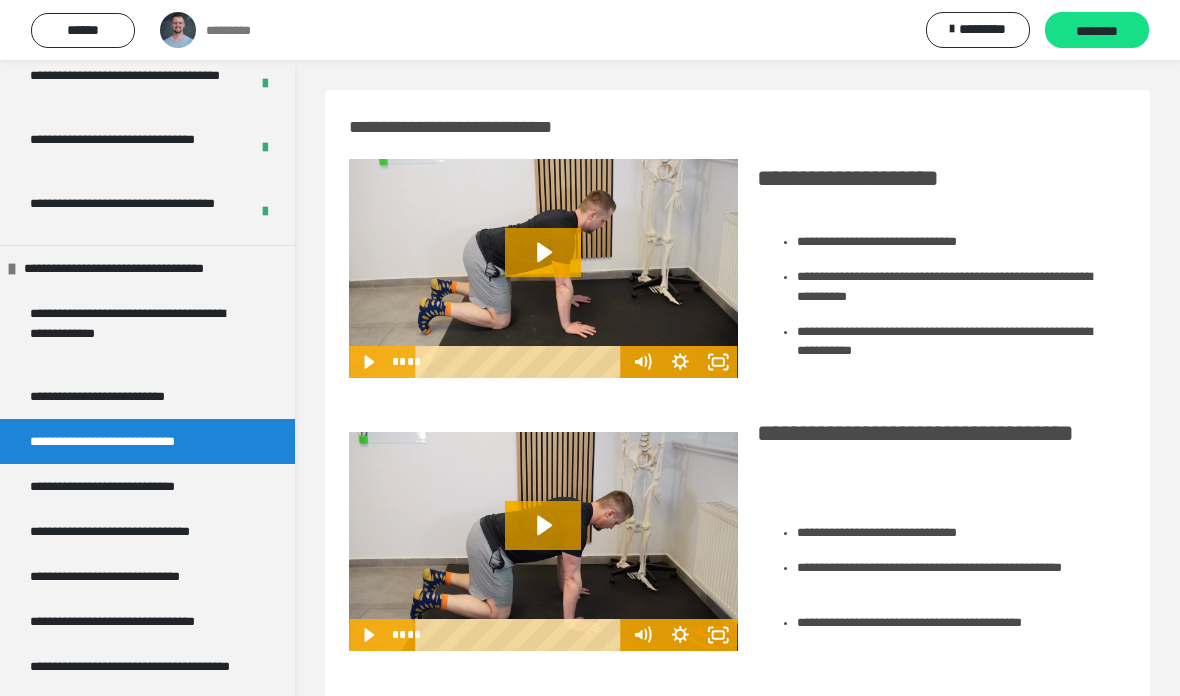 click 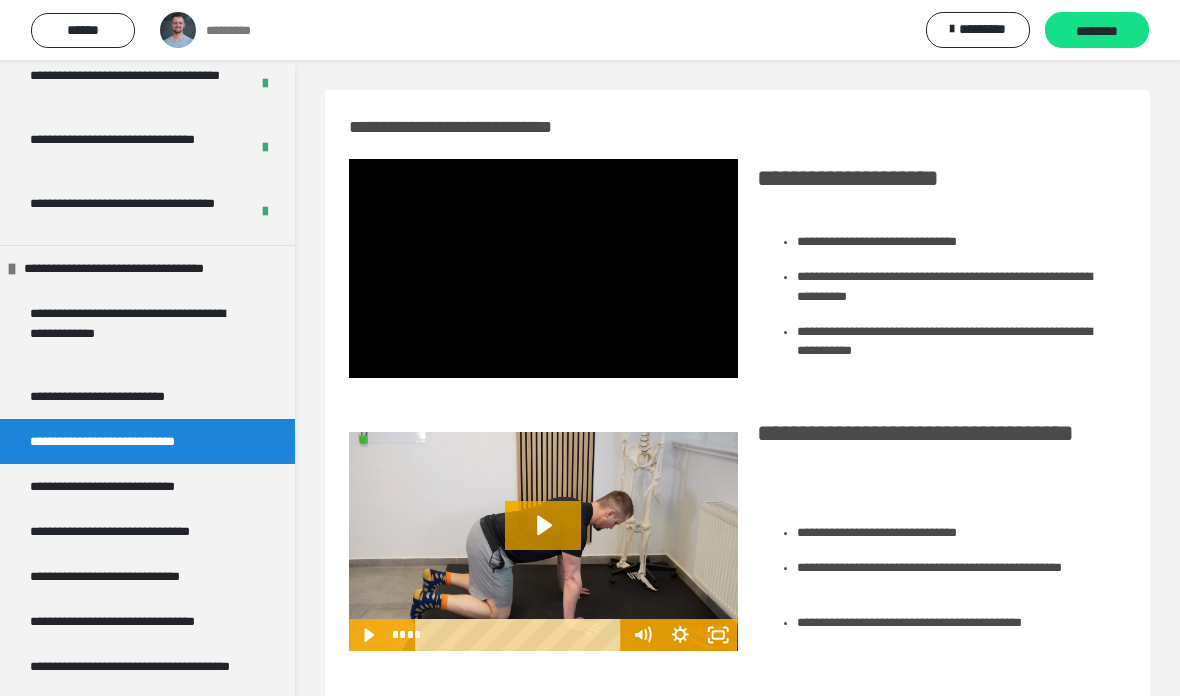 click 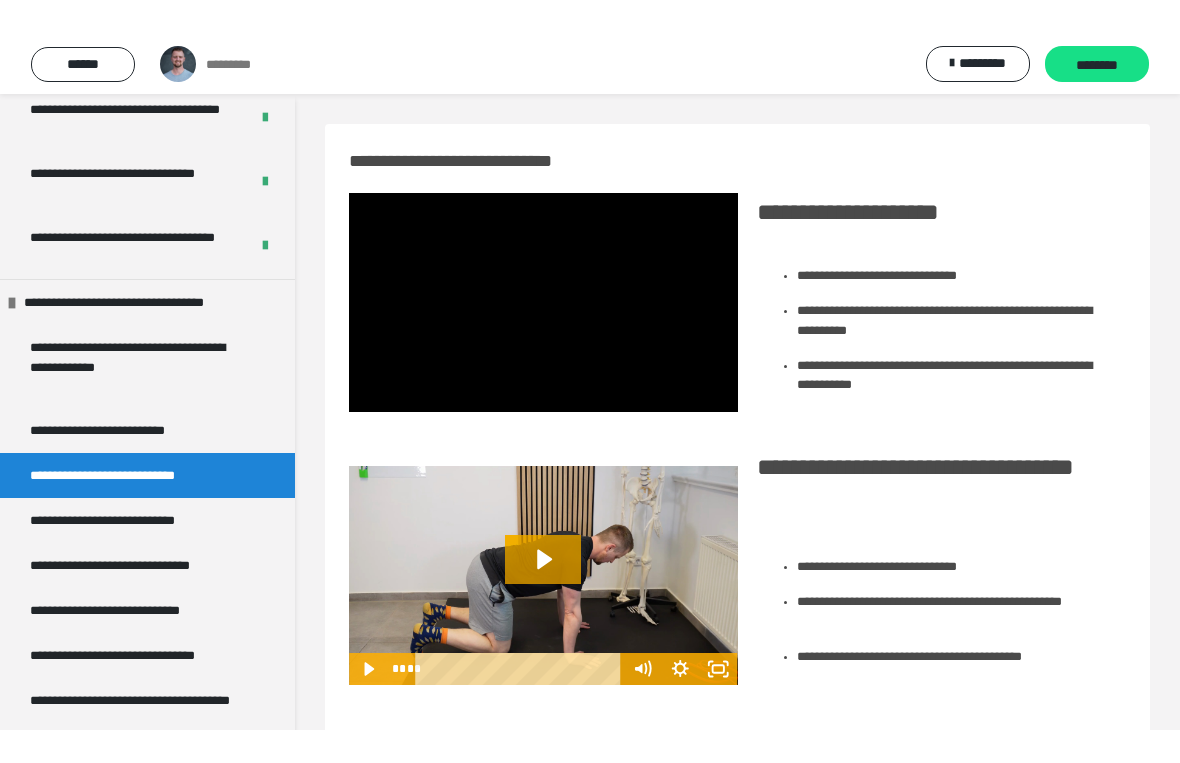 scroll, scrollTop: 24, scrollLeft: 0, axis: vertical 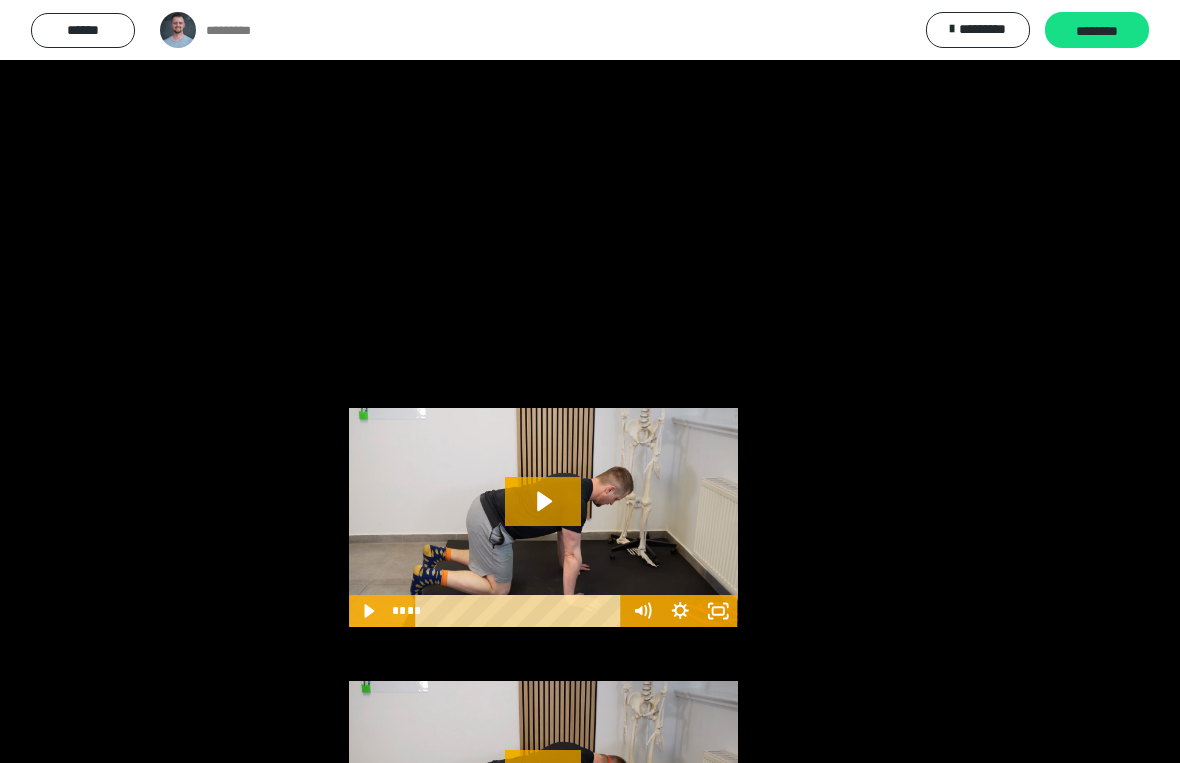 click at bounding box center (590, 381) 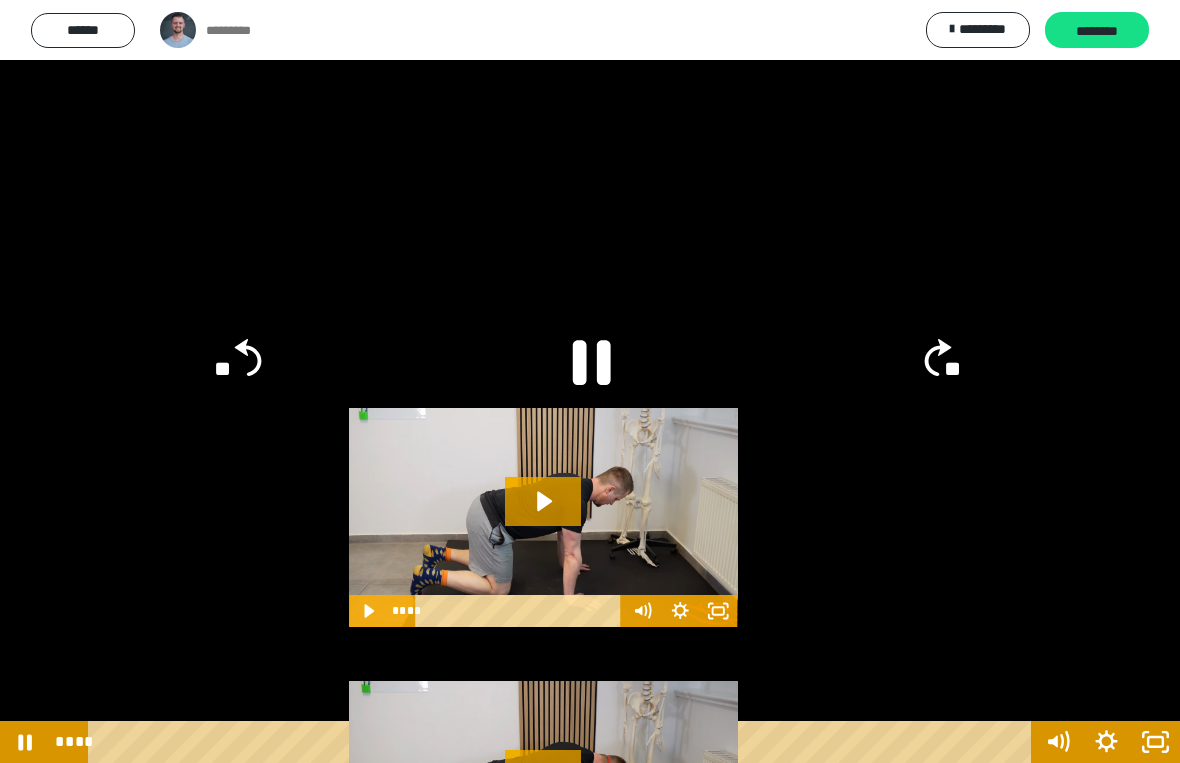 click at bounding box center (590, 381) 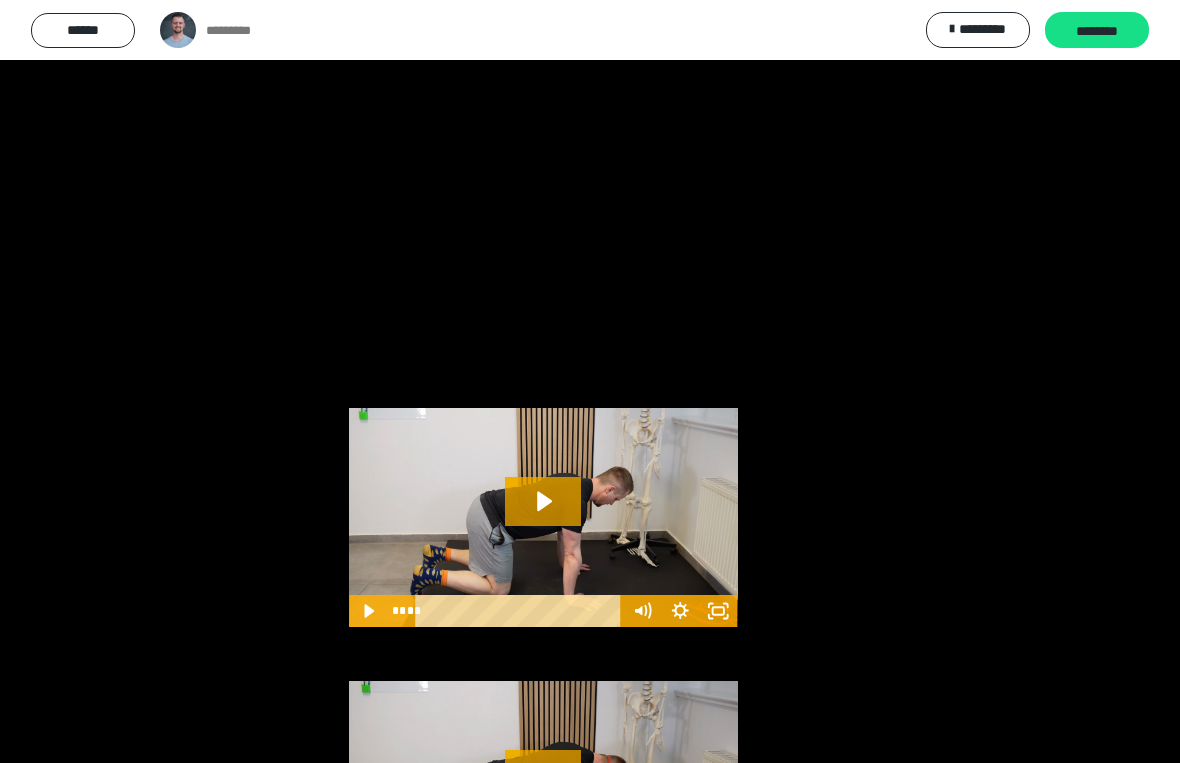 click at bounding box center (590, 381) 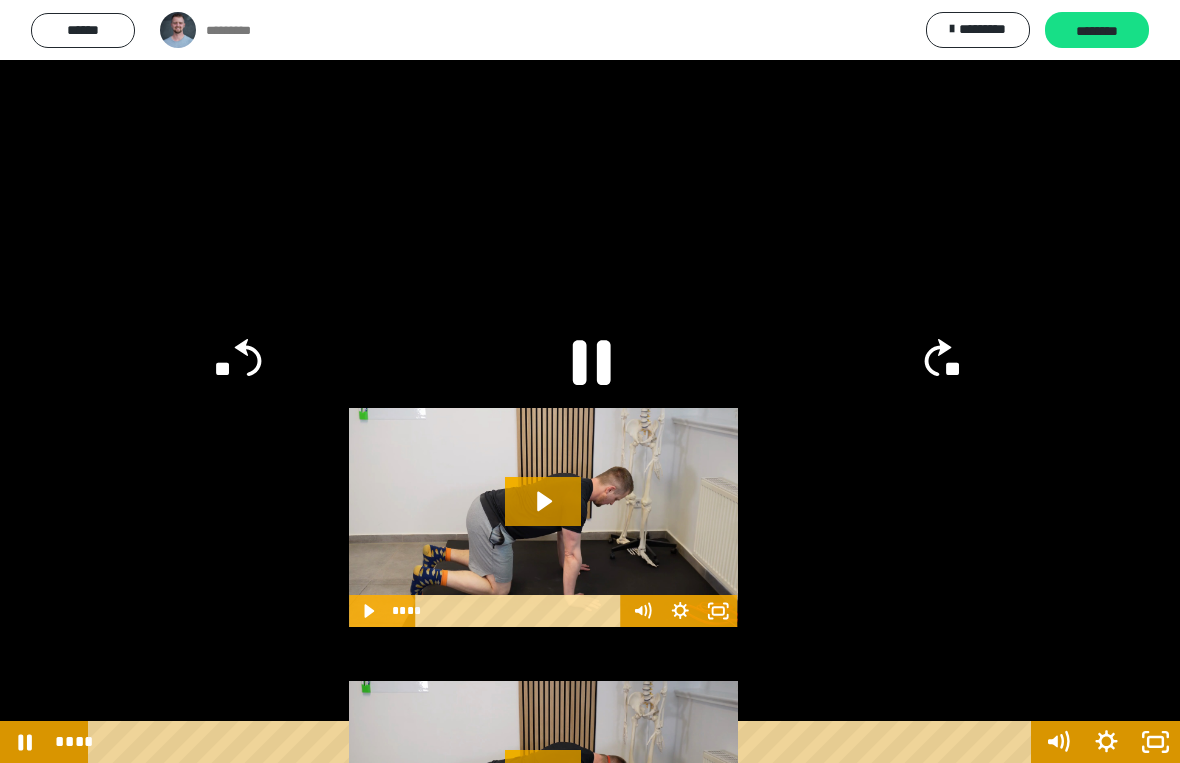 click at bounding box center (590, 381) 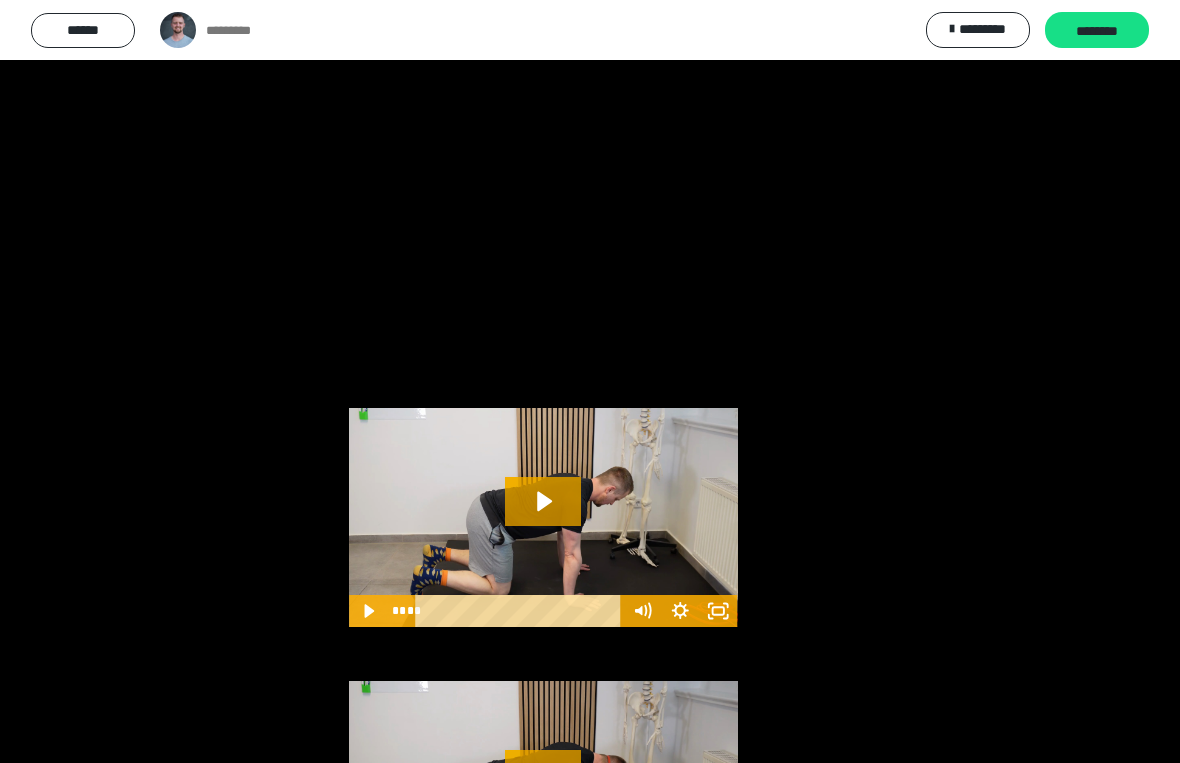click at bounding box center (590, 381) 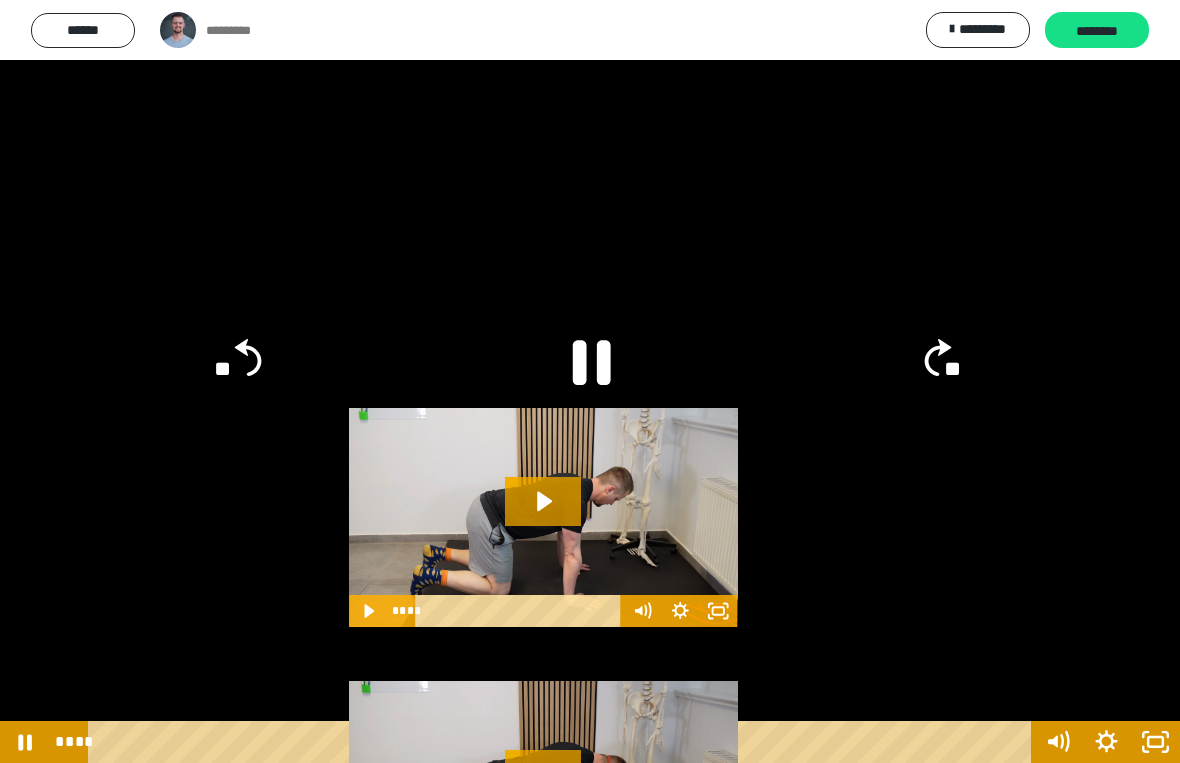 click at bounding box center [590, 381] 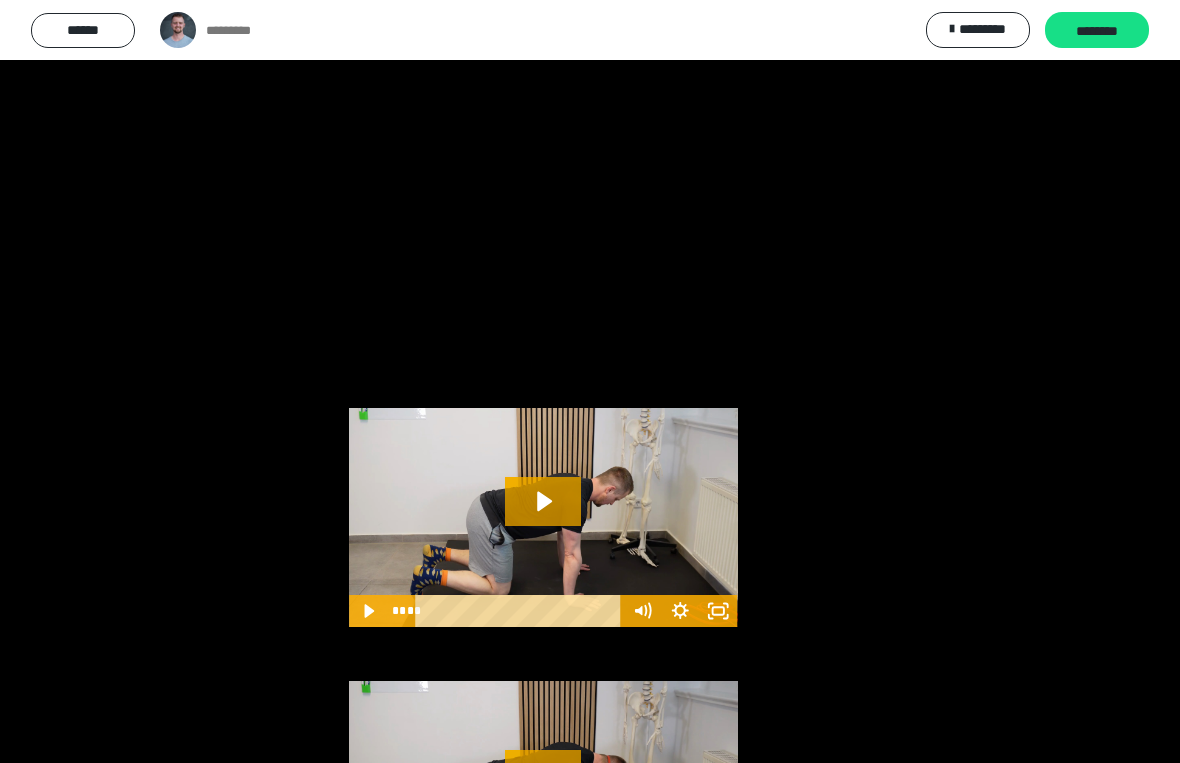 click at bounding box center [590, 381] 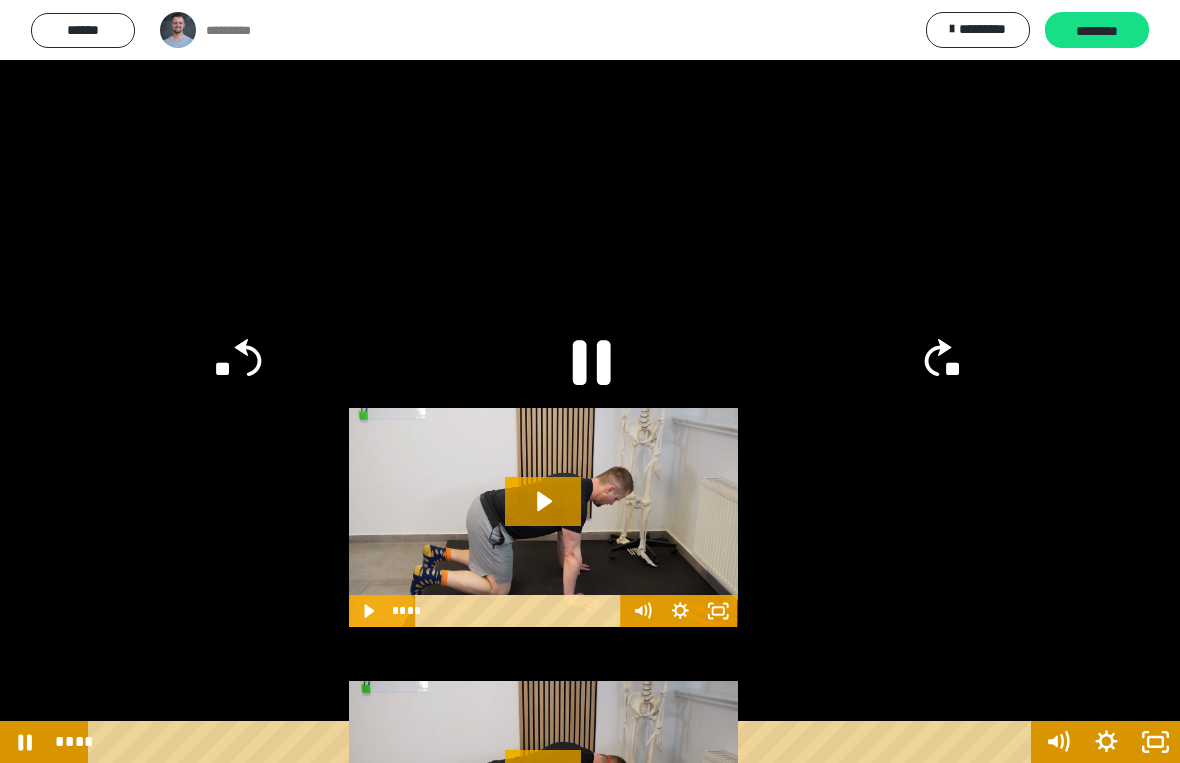 click at bounding box center (590, 381) 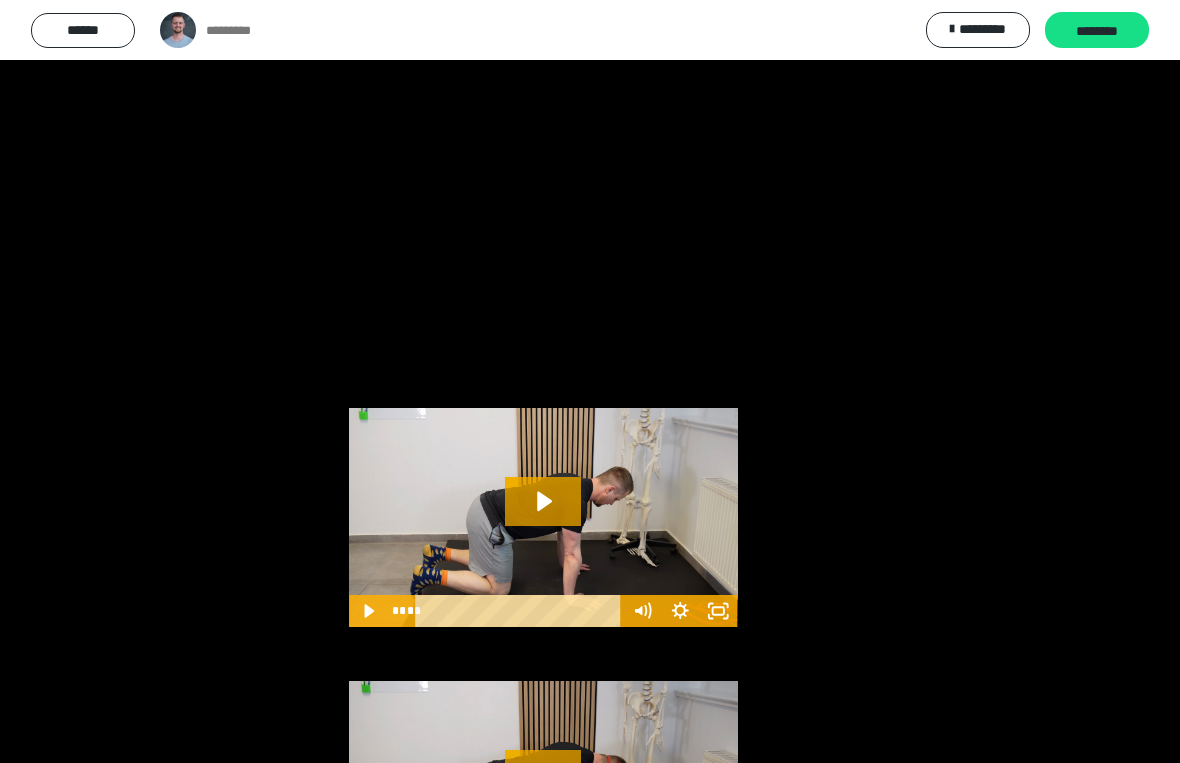 click at bounding box center (590, 381) 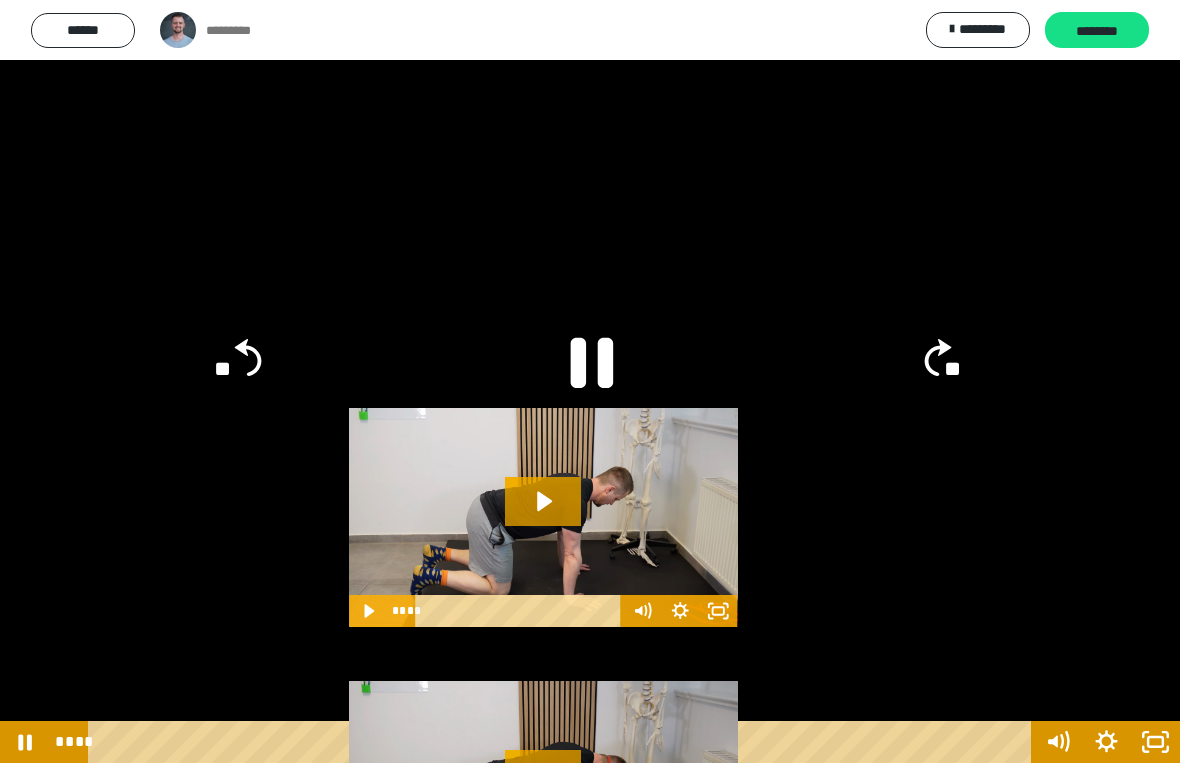 click 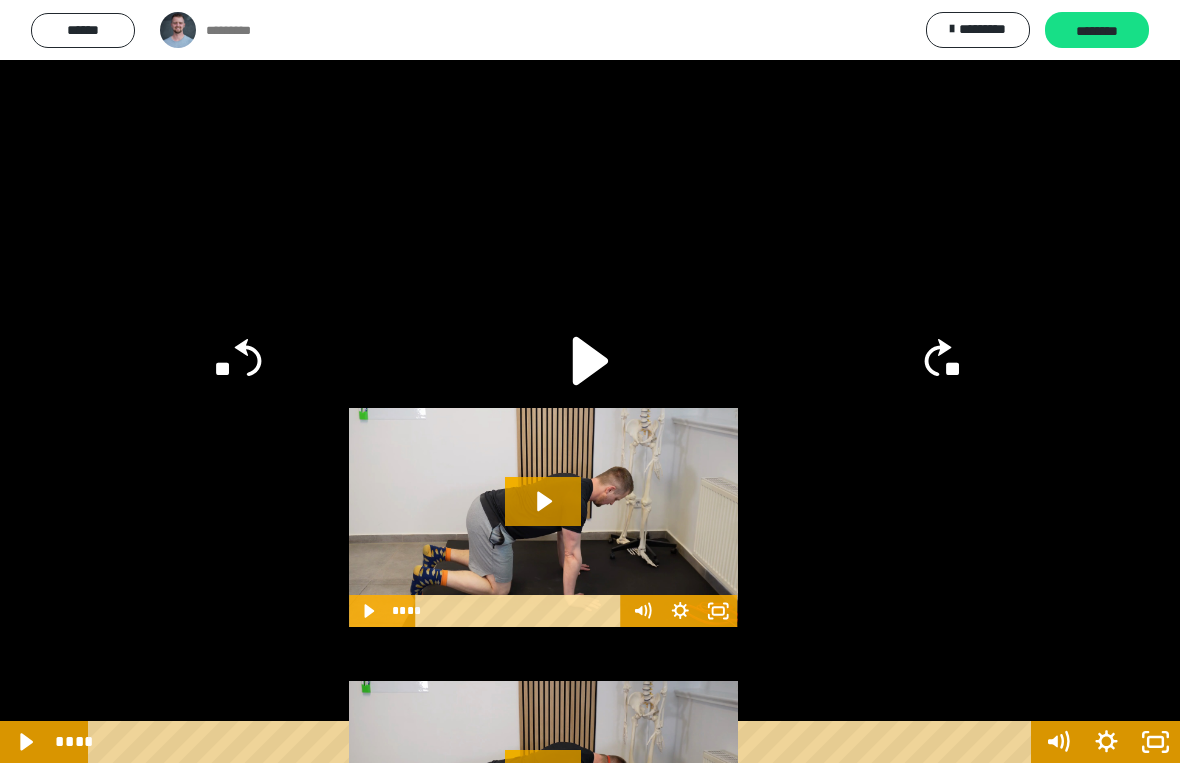 click 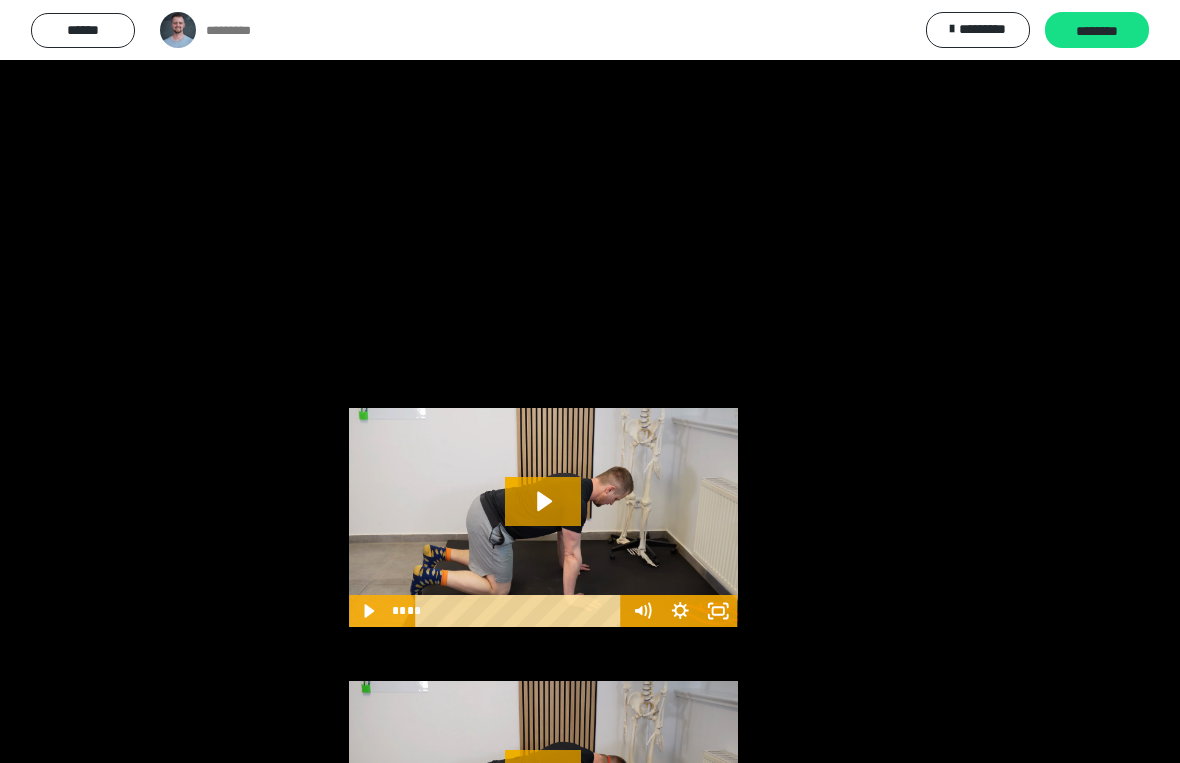 click at bounding box center (590, 381) 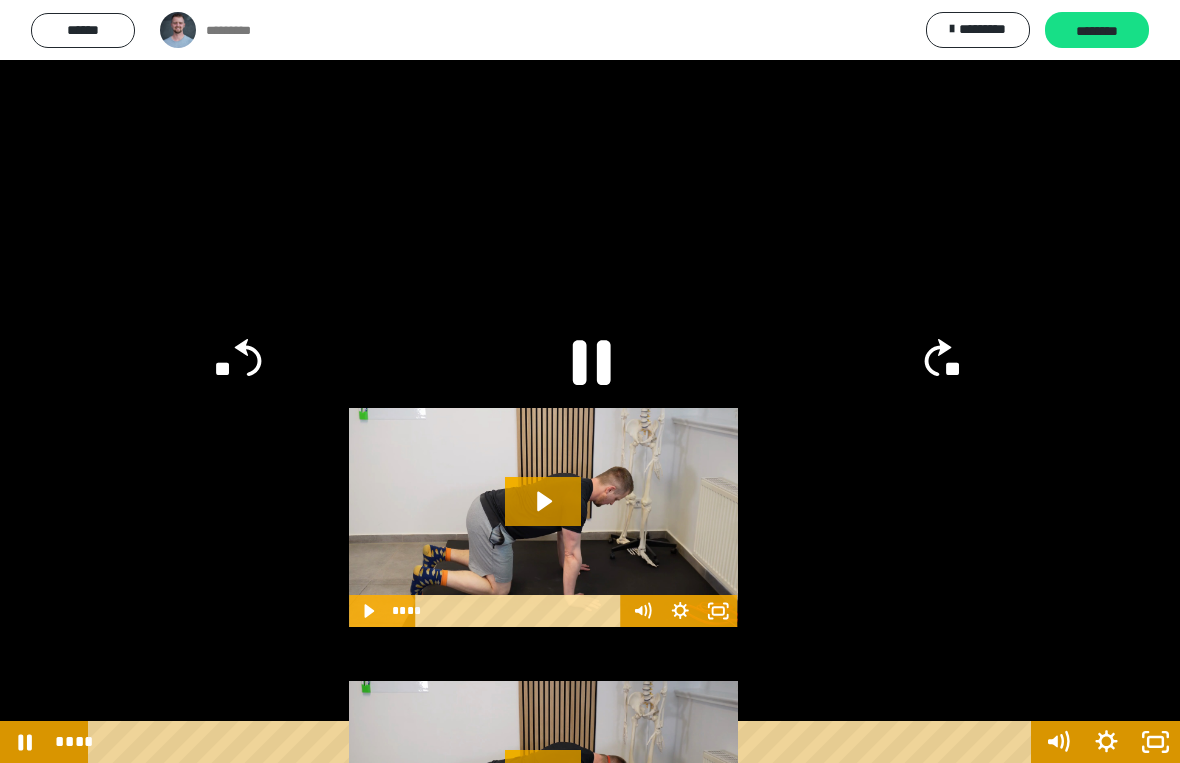 click 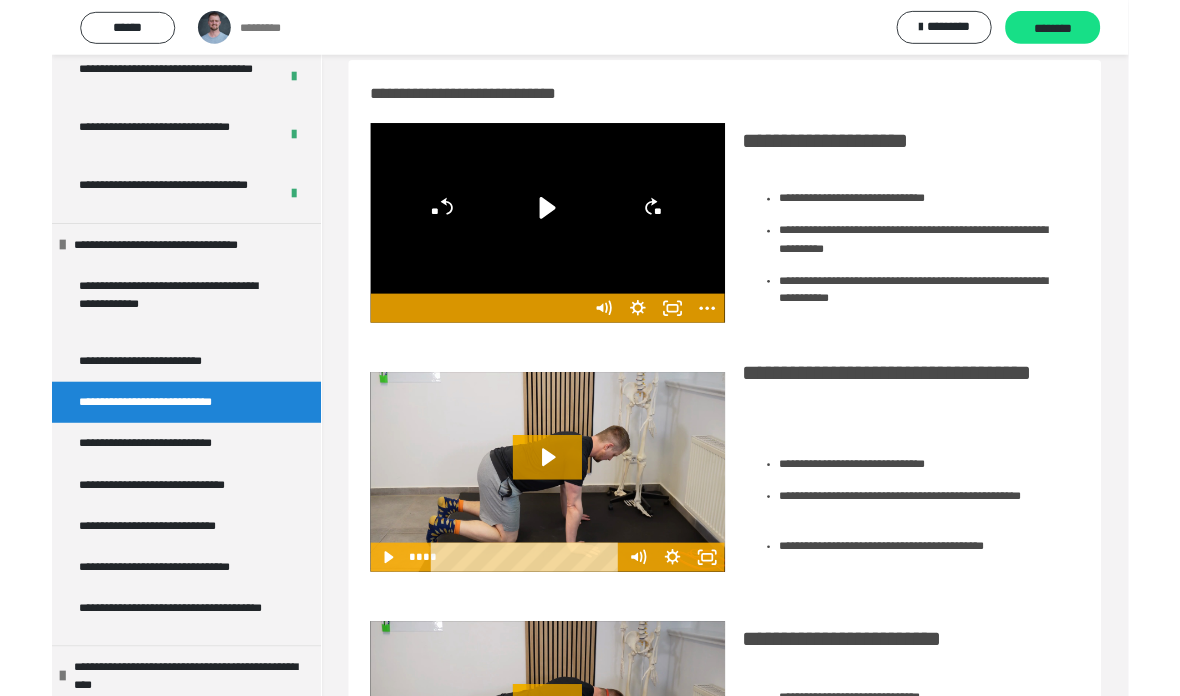 scroll, scrollTop: 0, scrollLeft: 0, axis: both 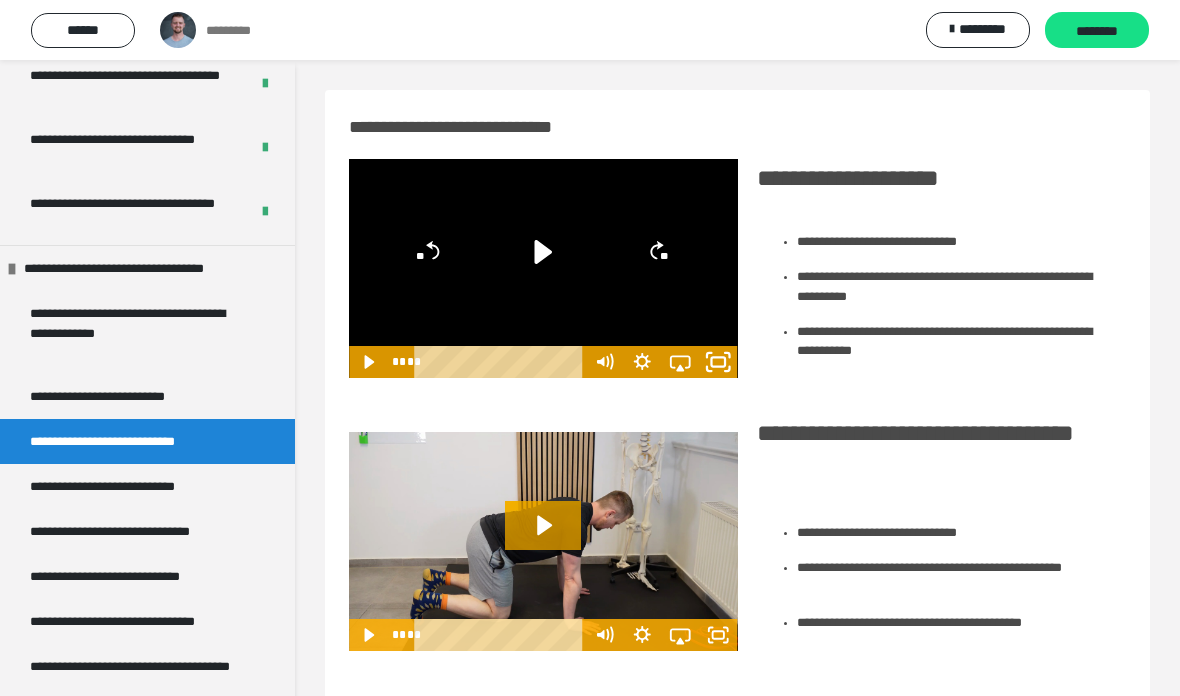 click on "**********" at bounding box center (543, 268) 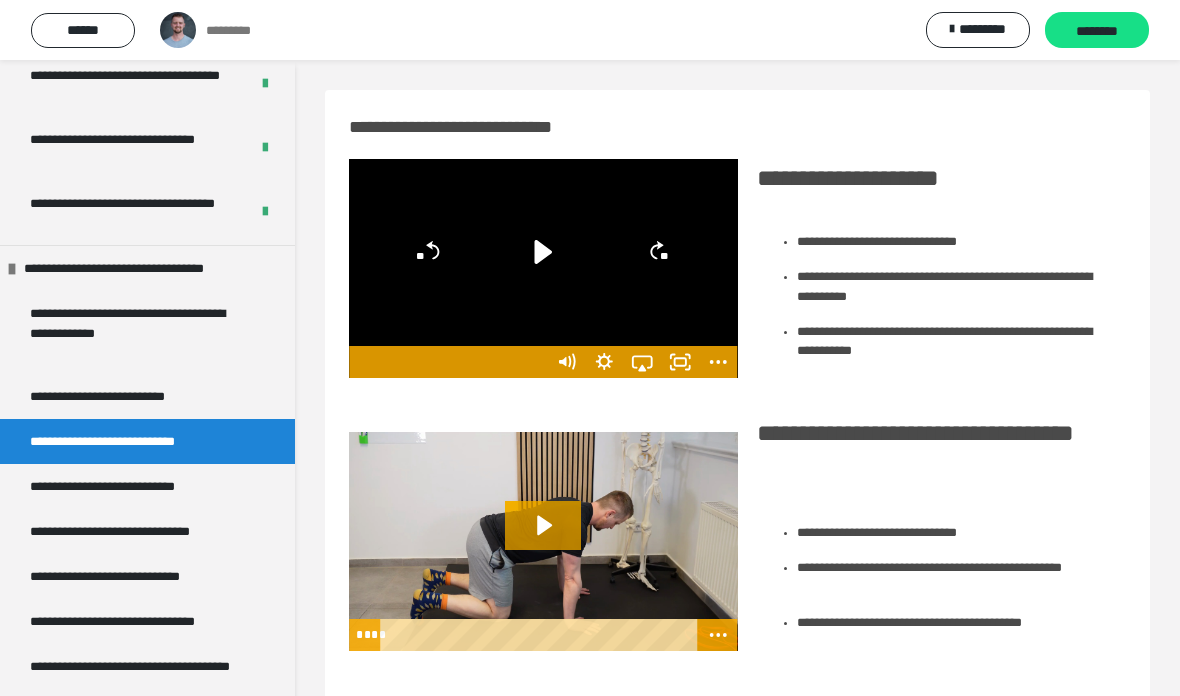 click 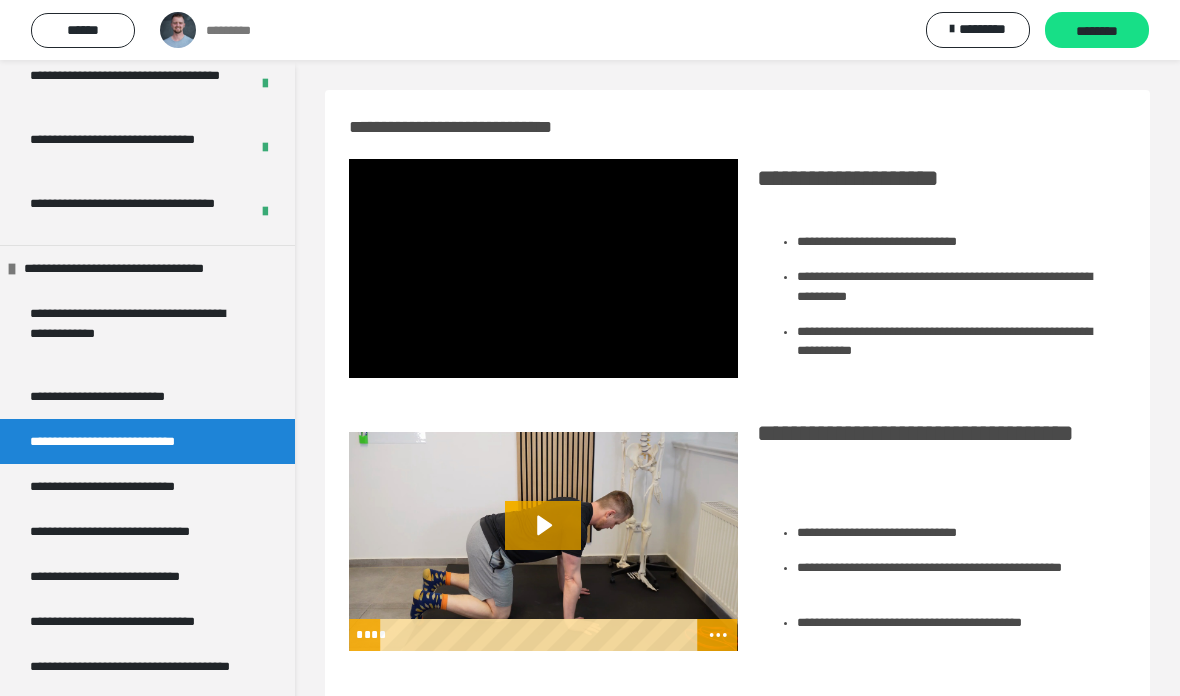 click at bounding box center (543, 268) 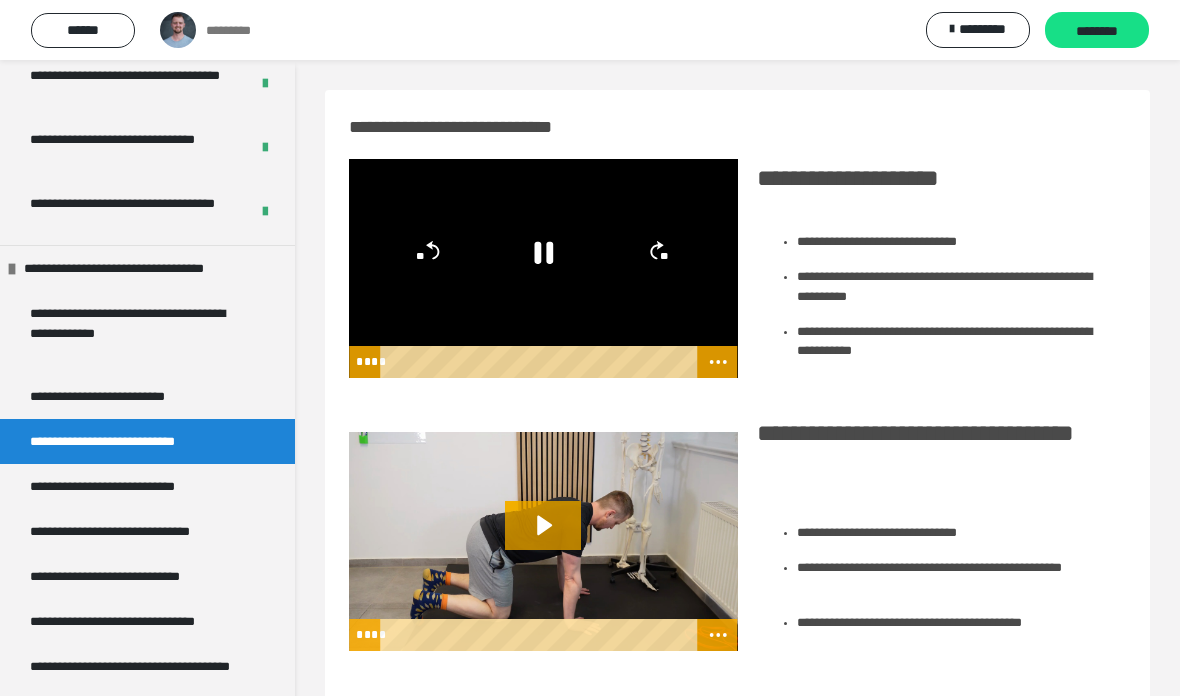 click at bounding box center [543, 268] 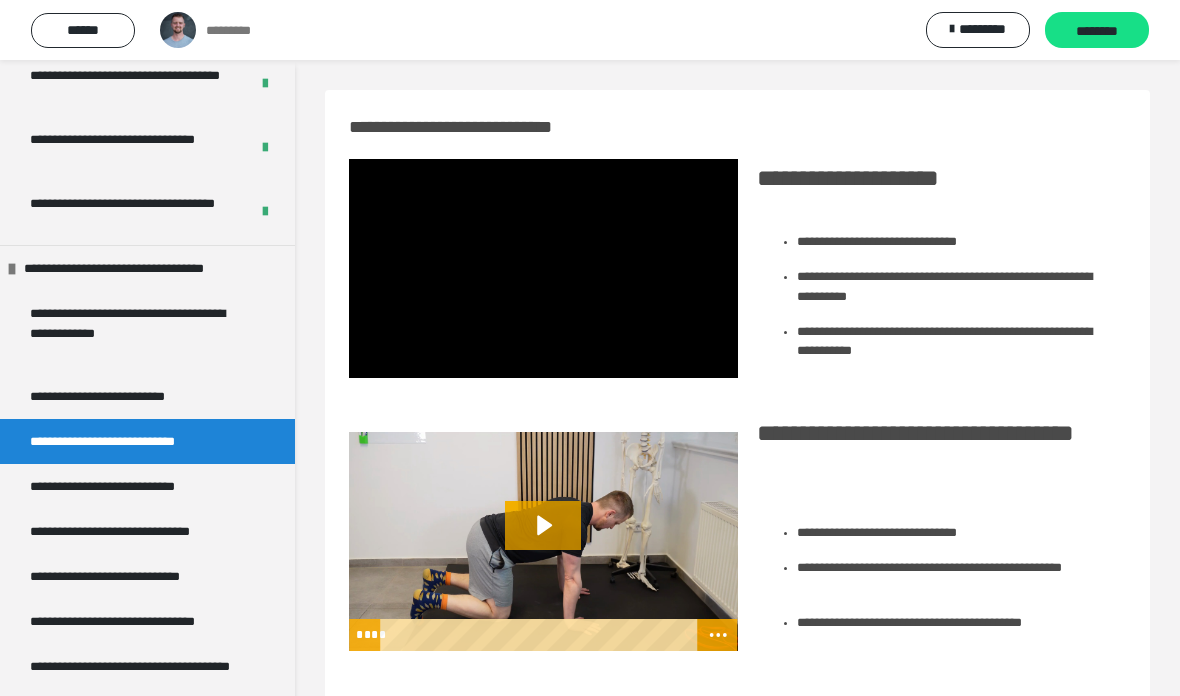 click at bounding box center [543, 268] 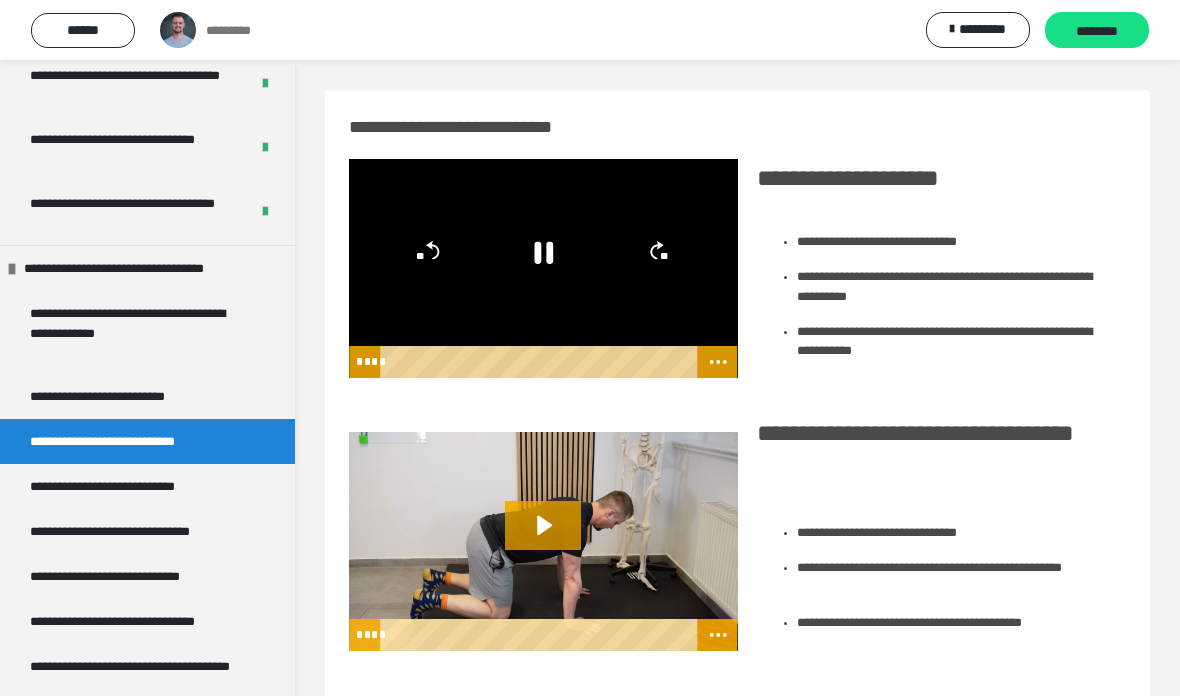 click at bounding box center (543, 268) 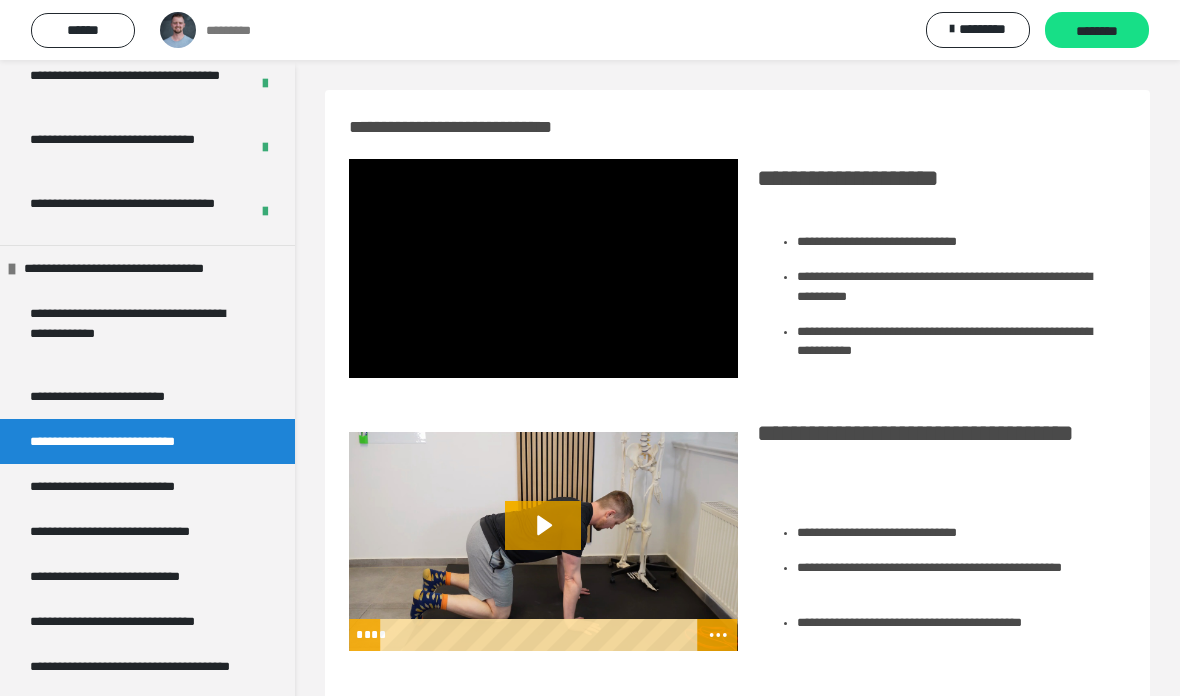 click at bounding box center [543, 268] 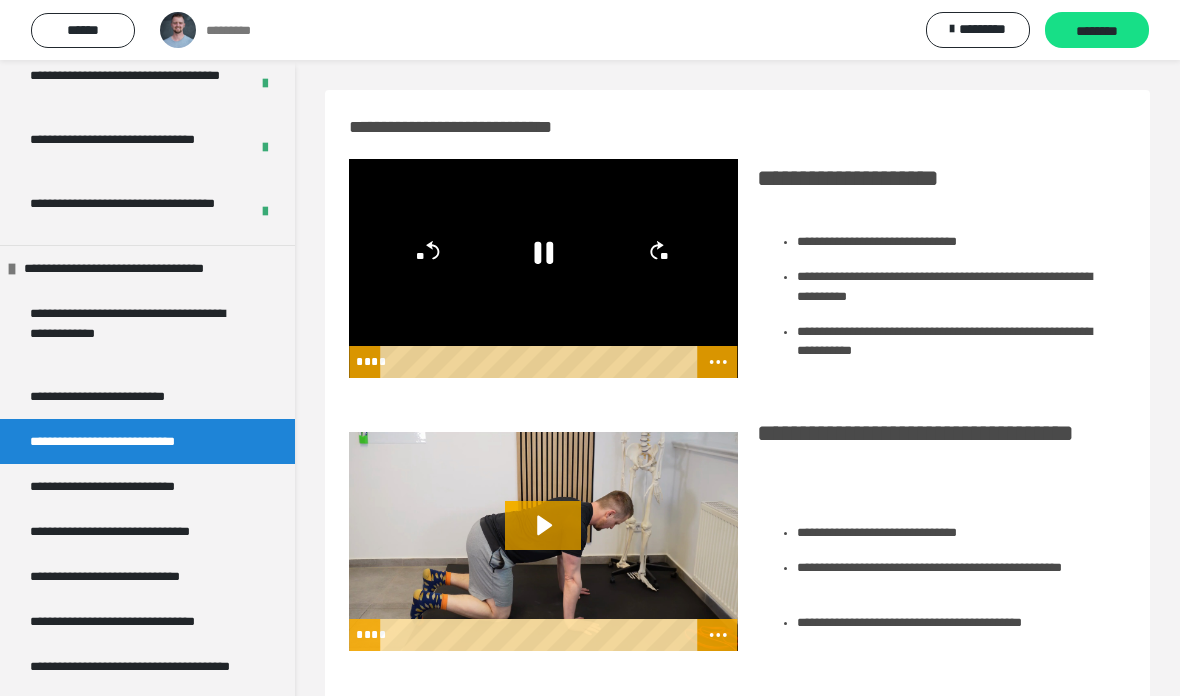 click 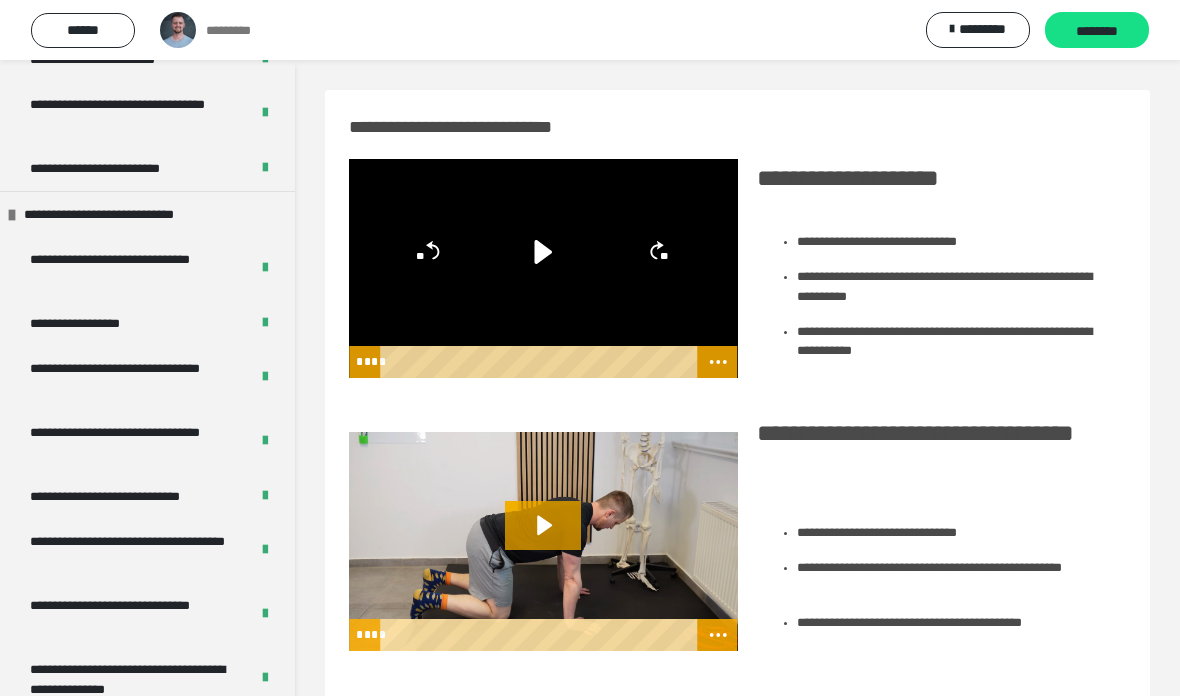 scroll, scrollTop: 765, scrollLeft: 0, axis: vertical 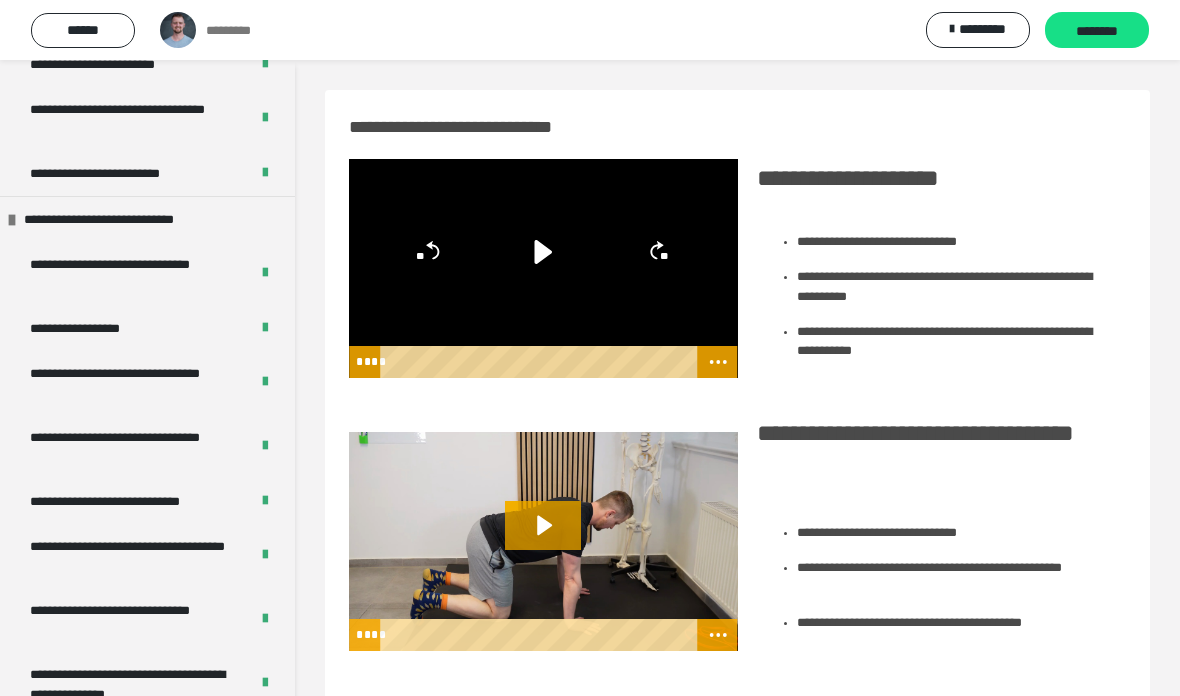 click on "**********" at bounding box center (131, 383) 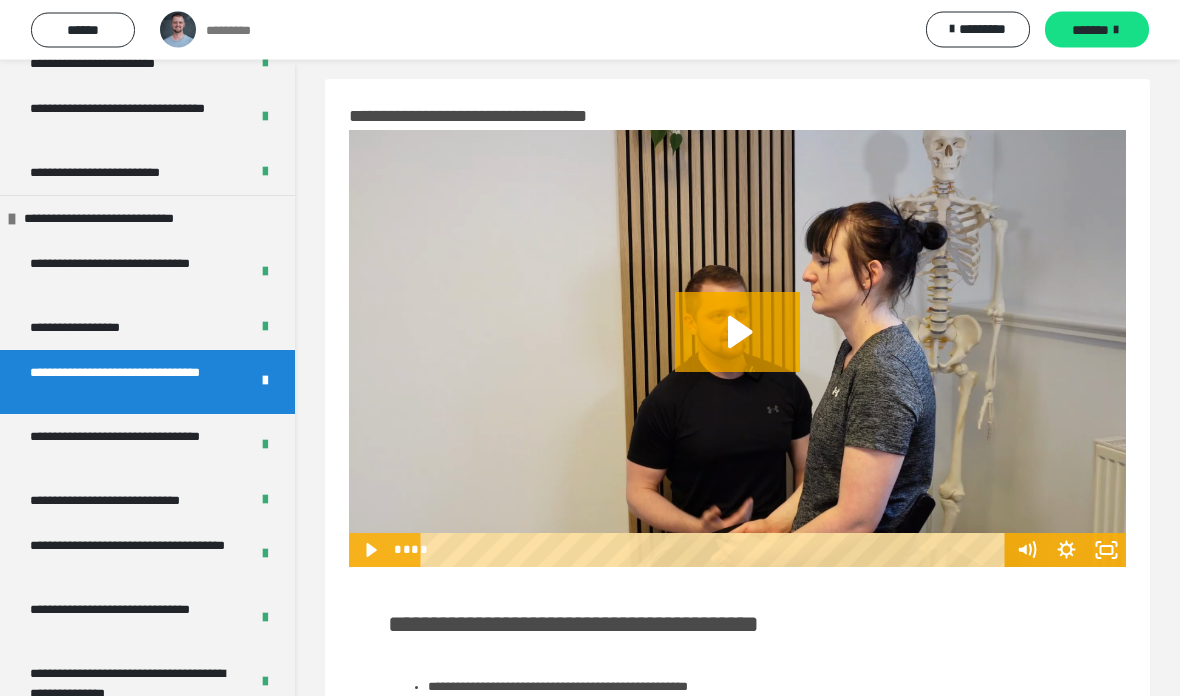scroll, scrollTop: 0, scrollLeft: 0, axis: both 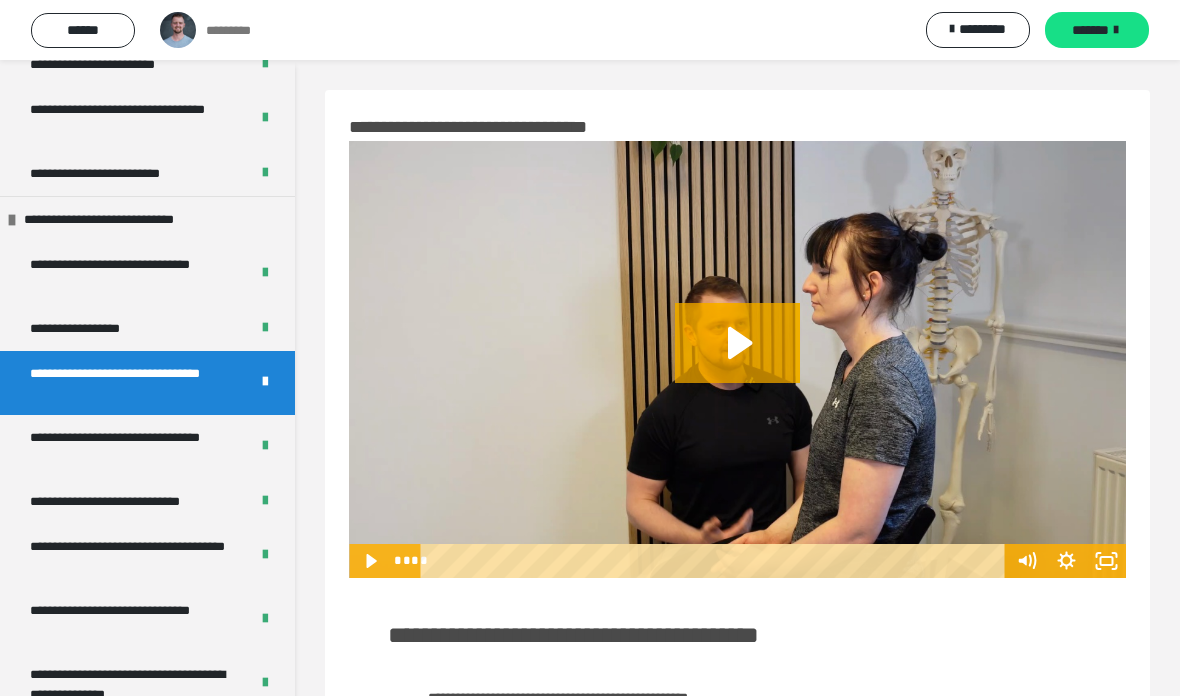 click 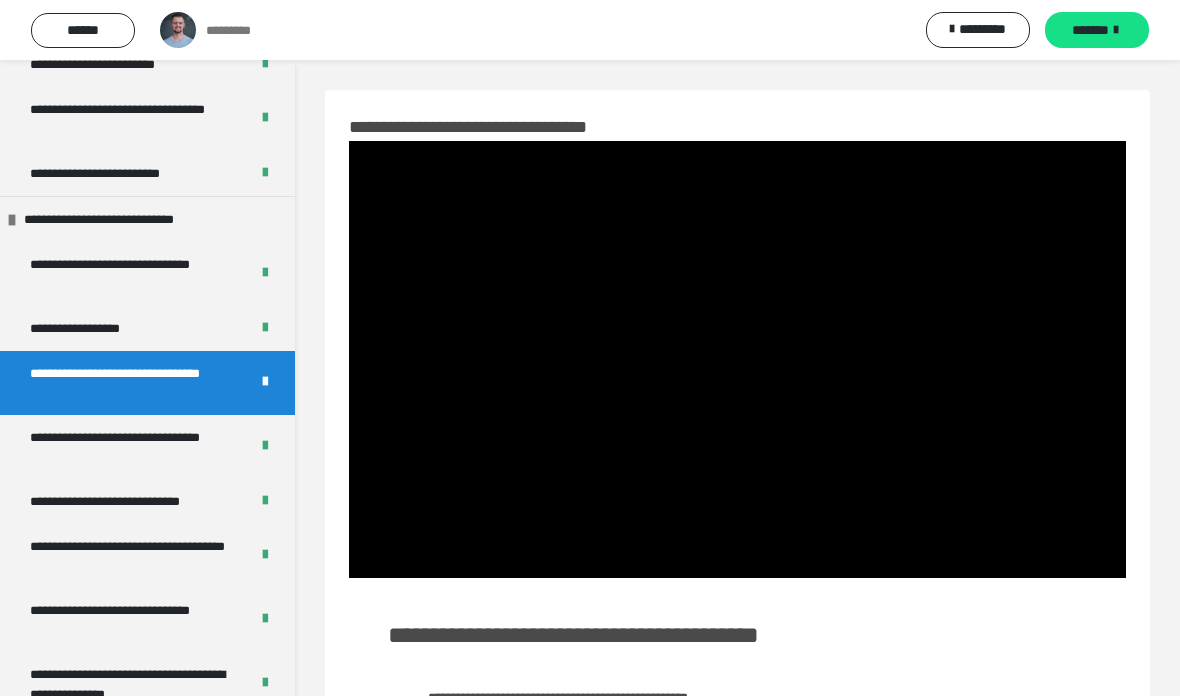 click at bounding box center [737, 359] 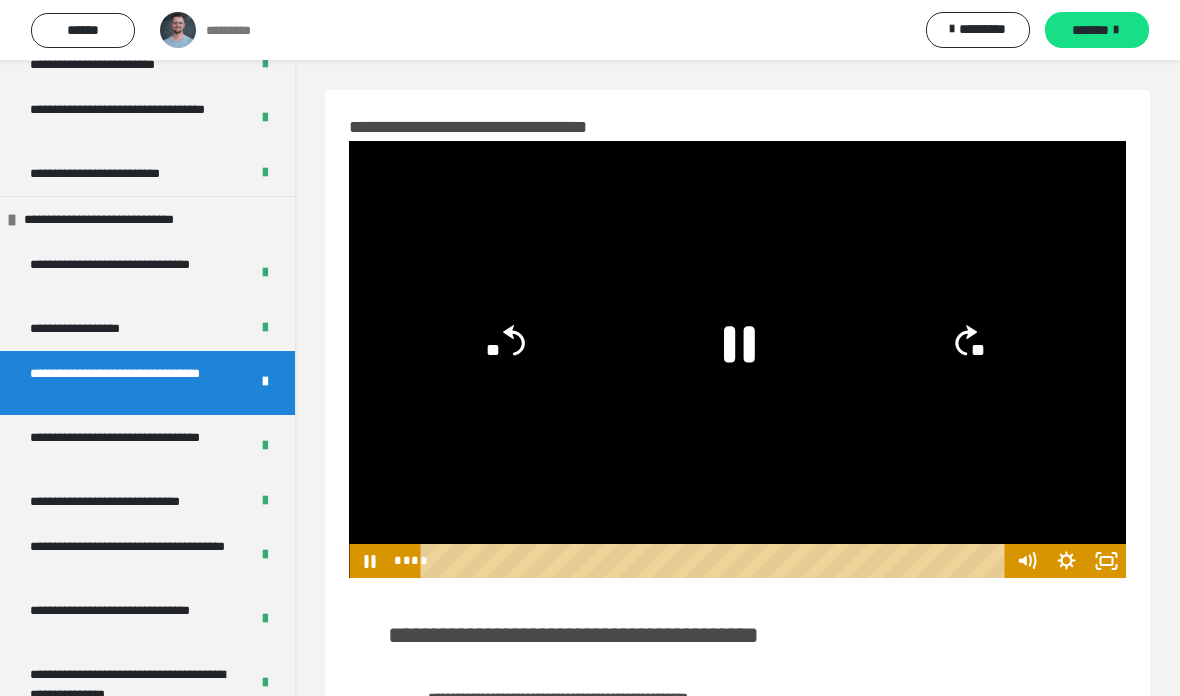 click 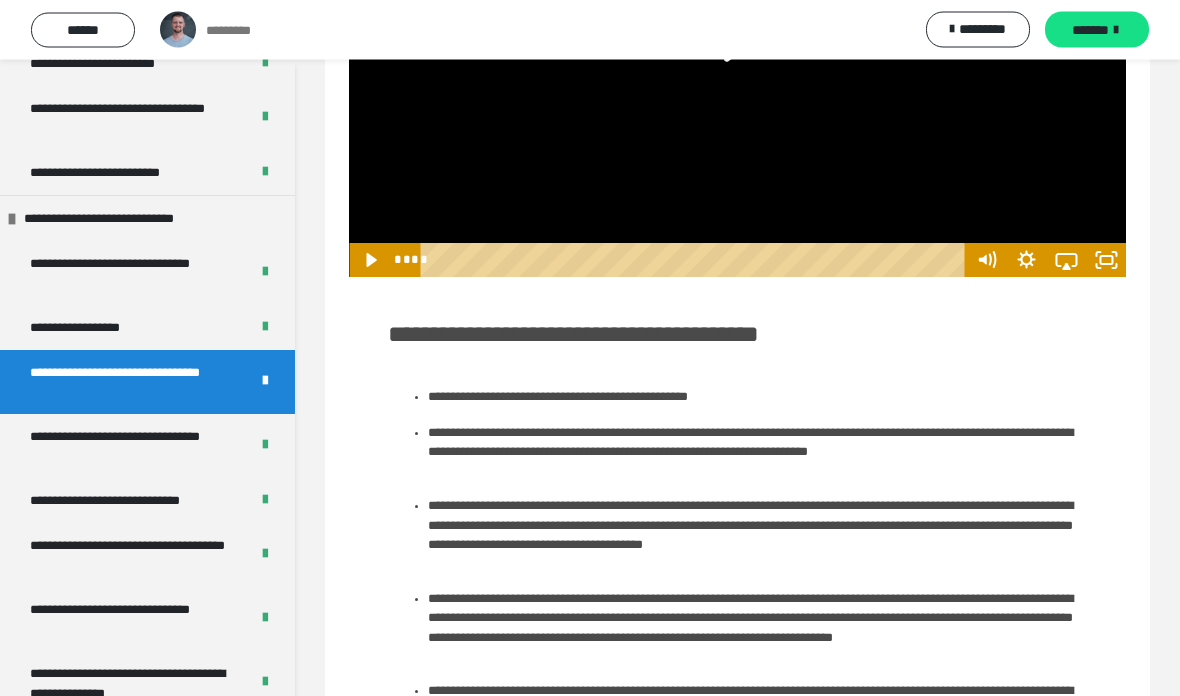 scroll, scrollTop: 381, scrollLeft: 0, axis: vertical 